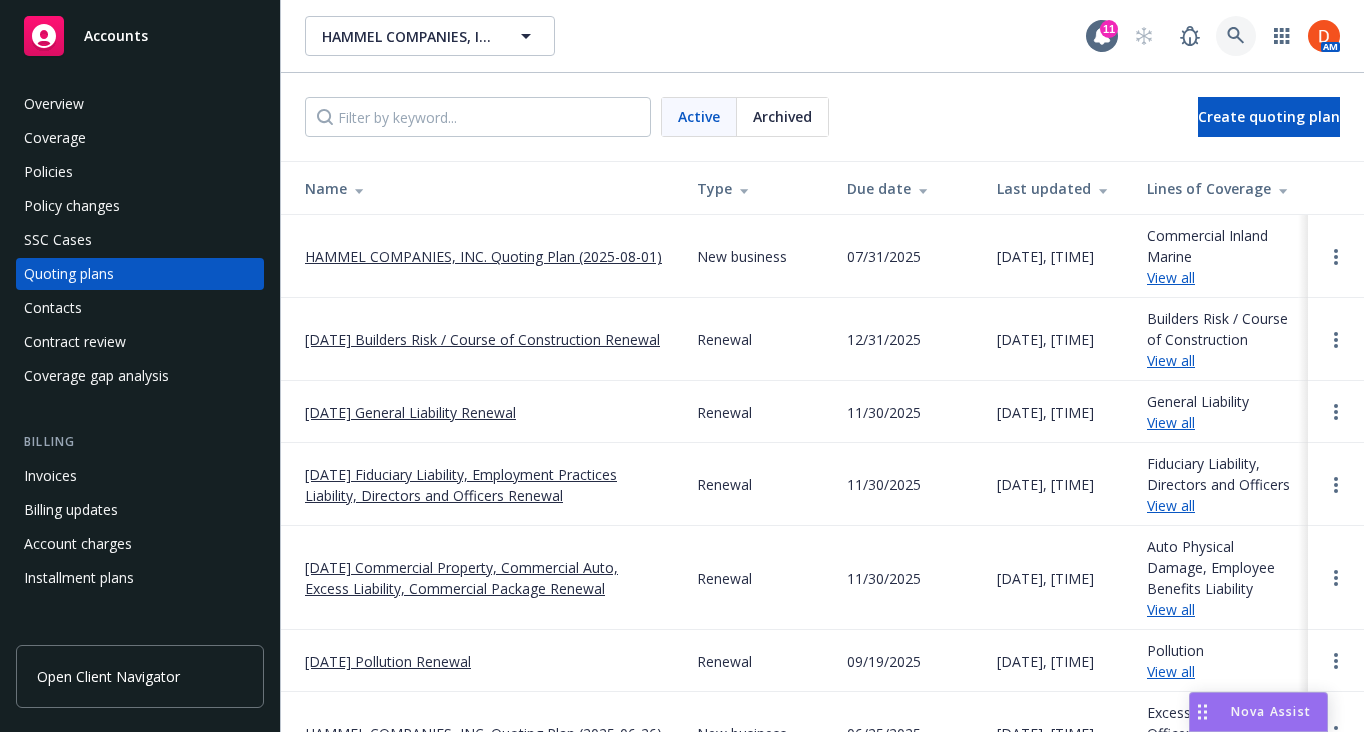 scroll, scrollTop: 0, scrollLeft: 0, axis: both 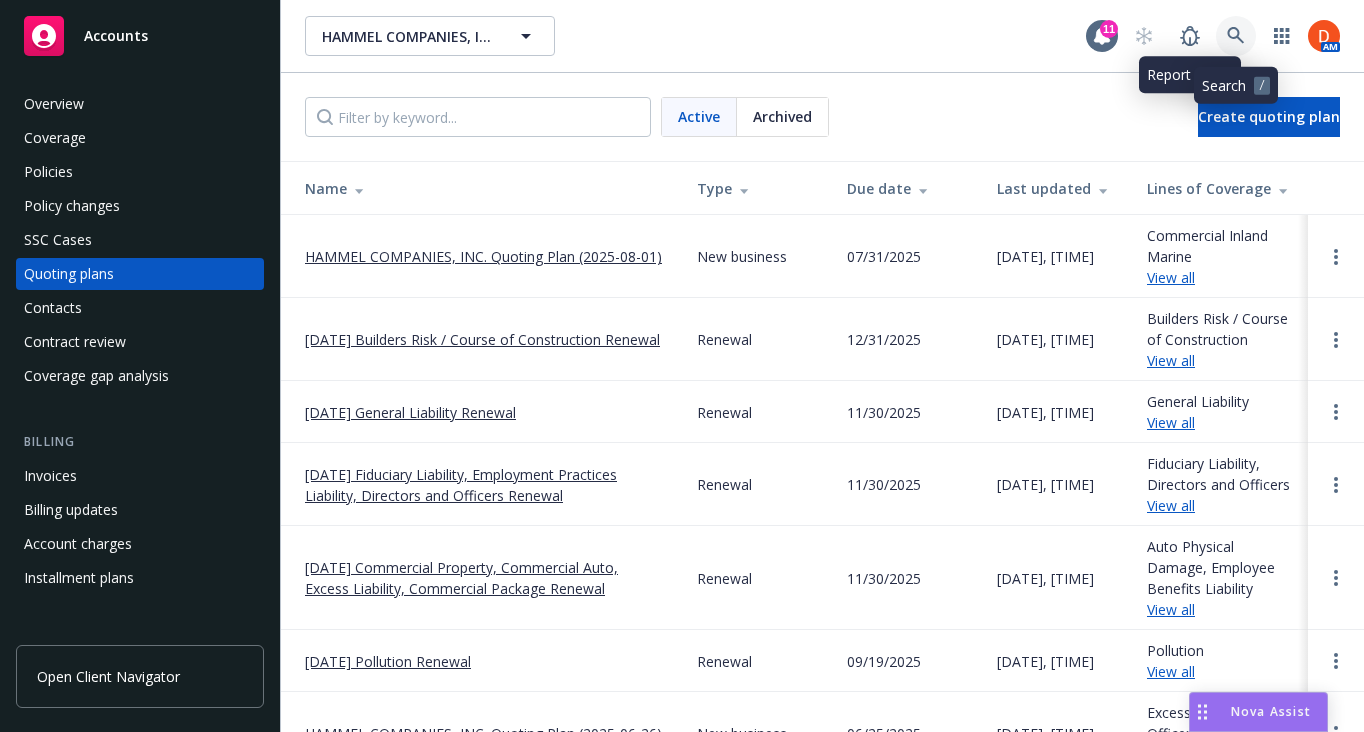 click at bounding box center (1236, 36) 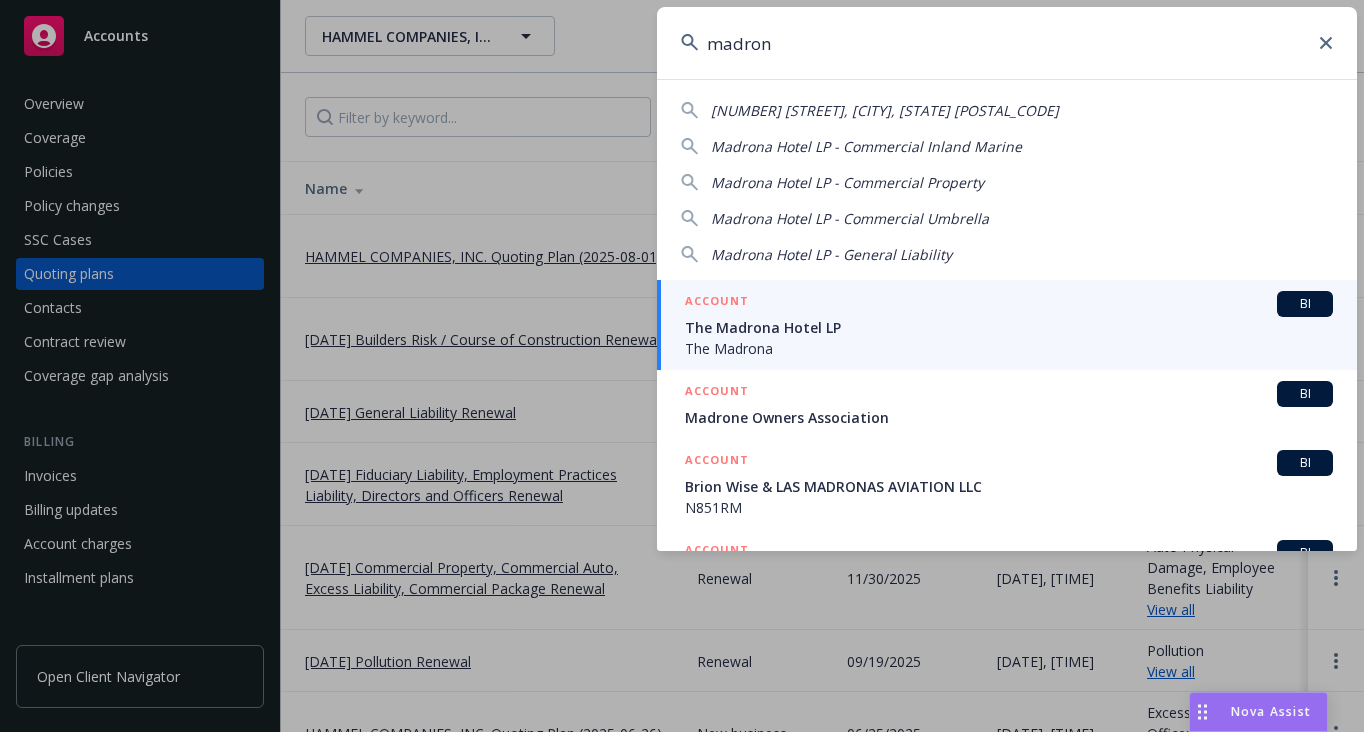 type on "madrona" 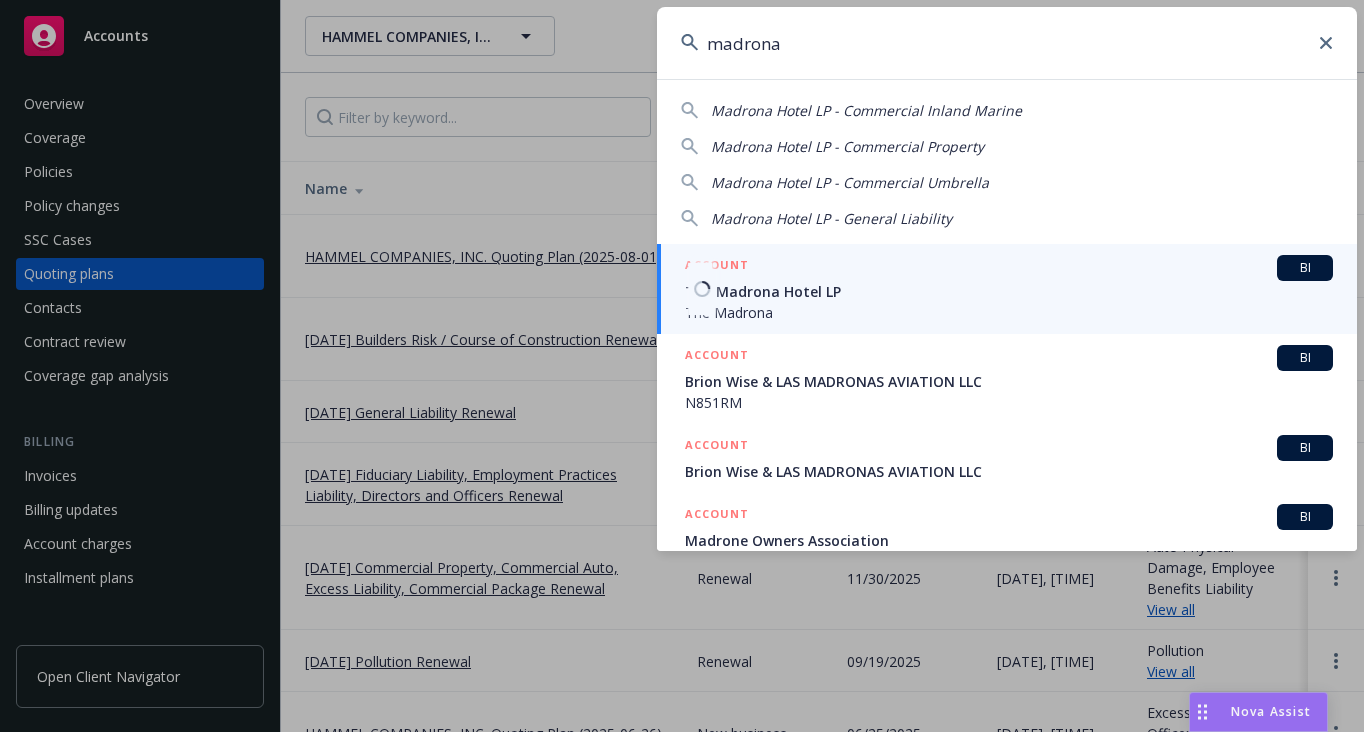 click on "The Madrona Hotel LP" at bounding box center [1009, 291] 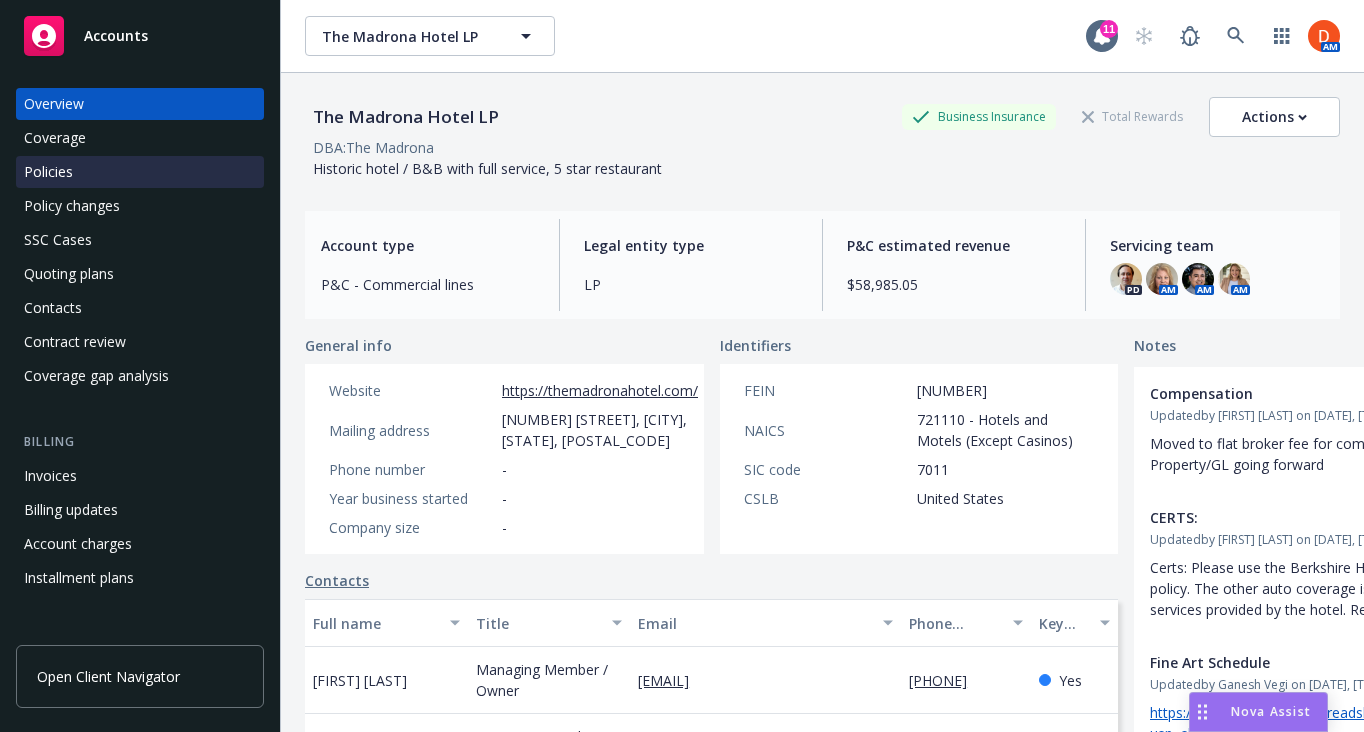 click on "Policies" at bounding box center (140, 172) 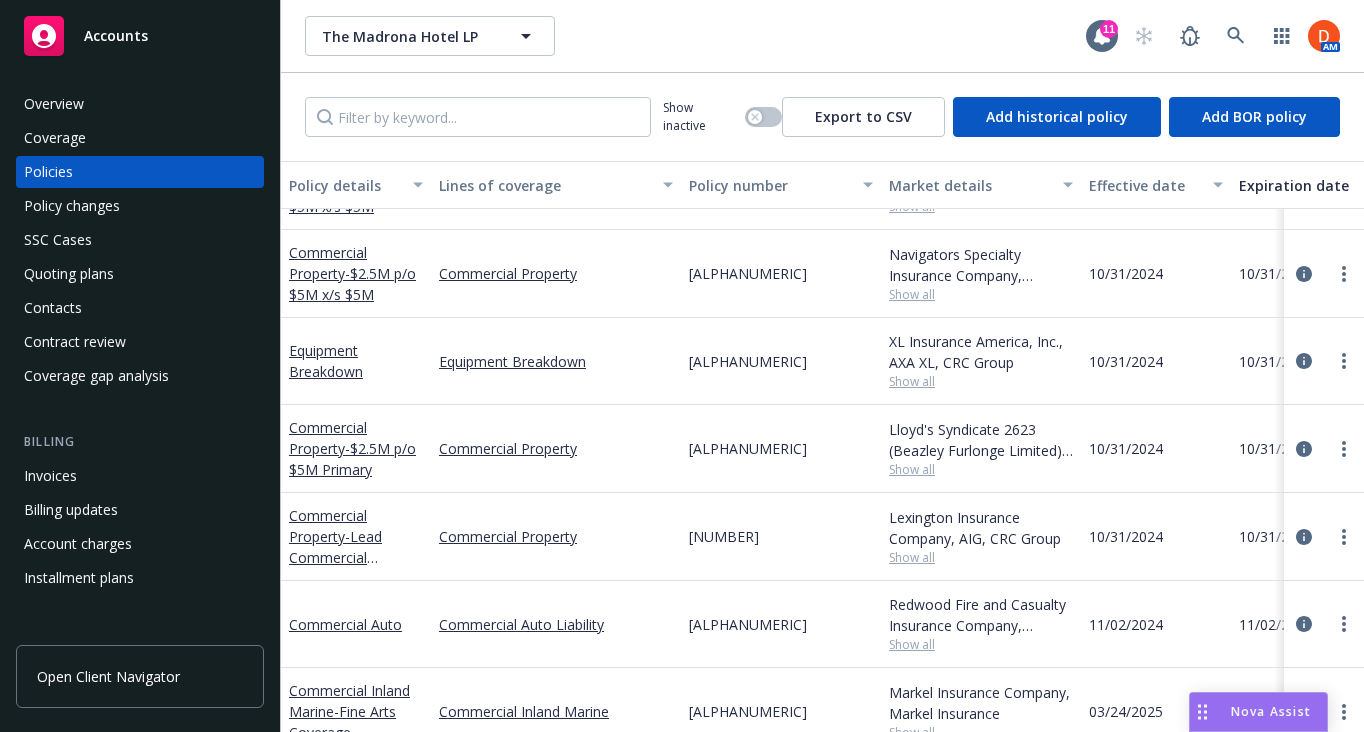 scroll, scrollTop: 0, scrollLeft: 0, axis: both 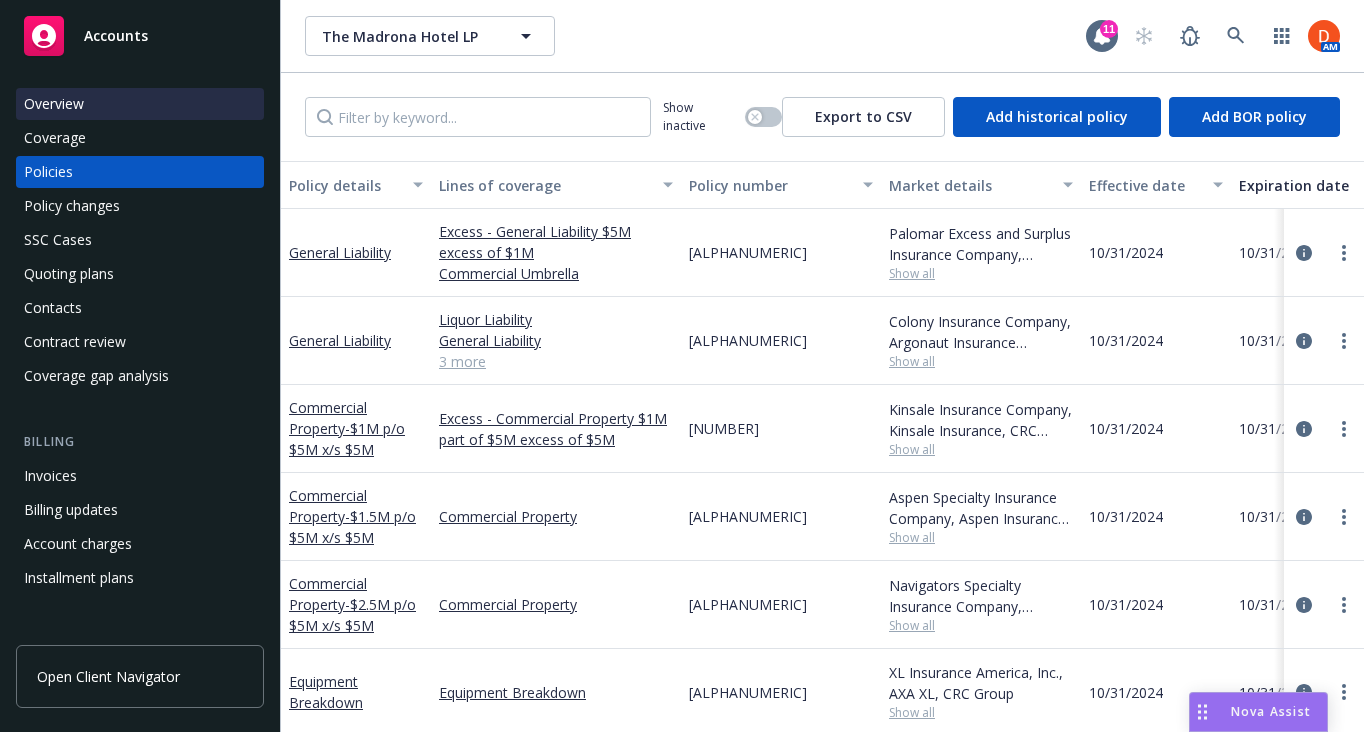 click on "Overview" at bounding box center [140, 104] 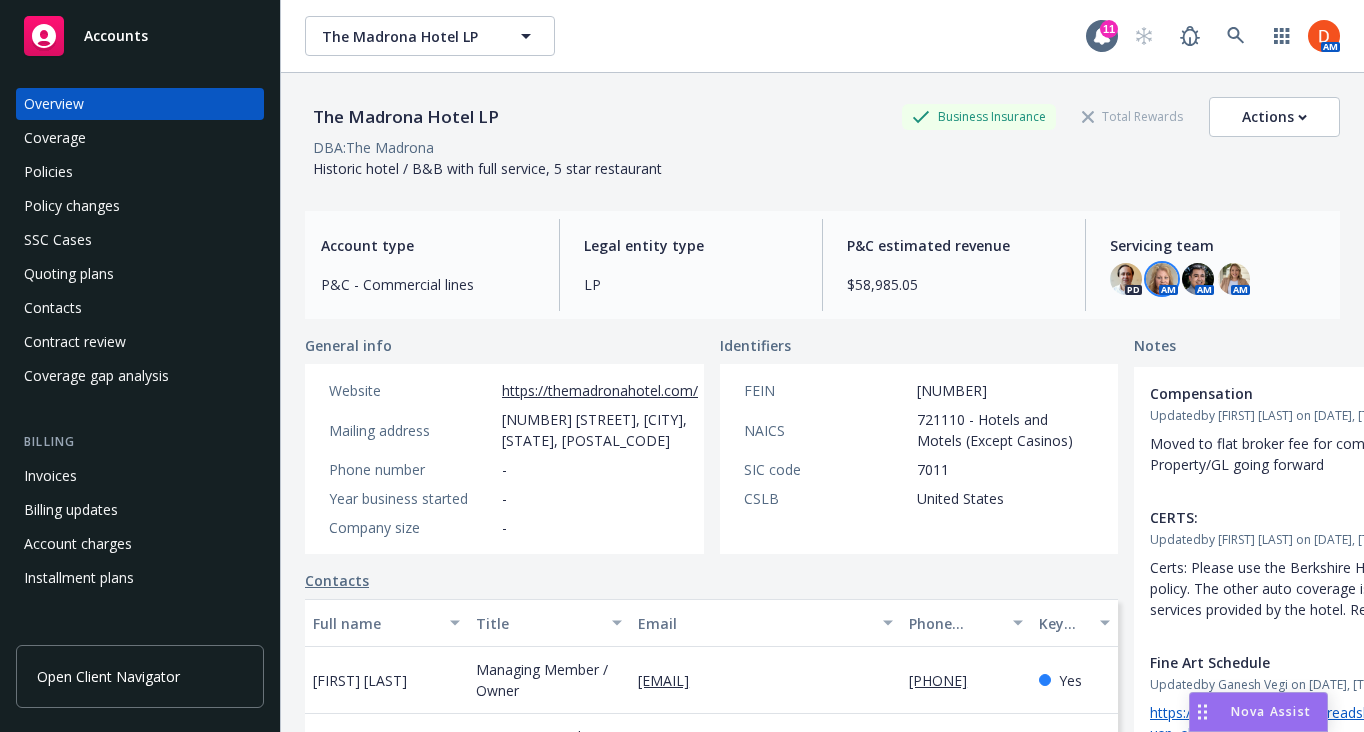 click at bounding box center (1162, 279) 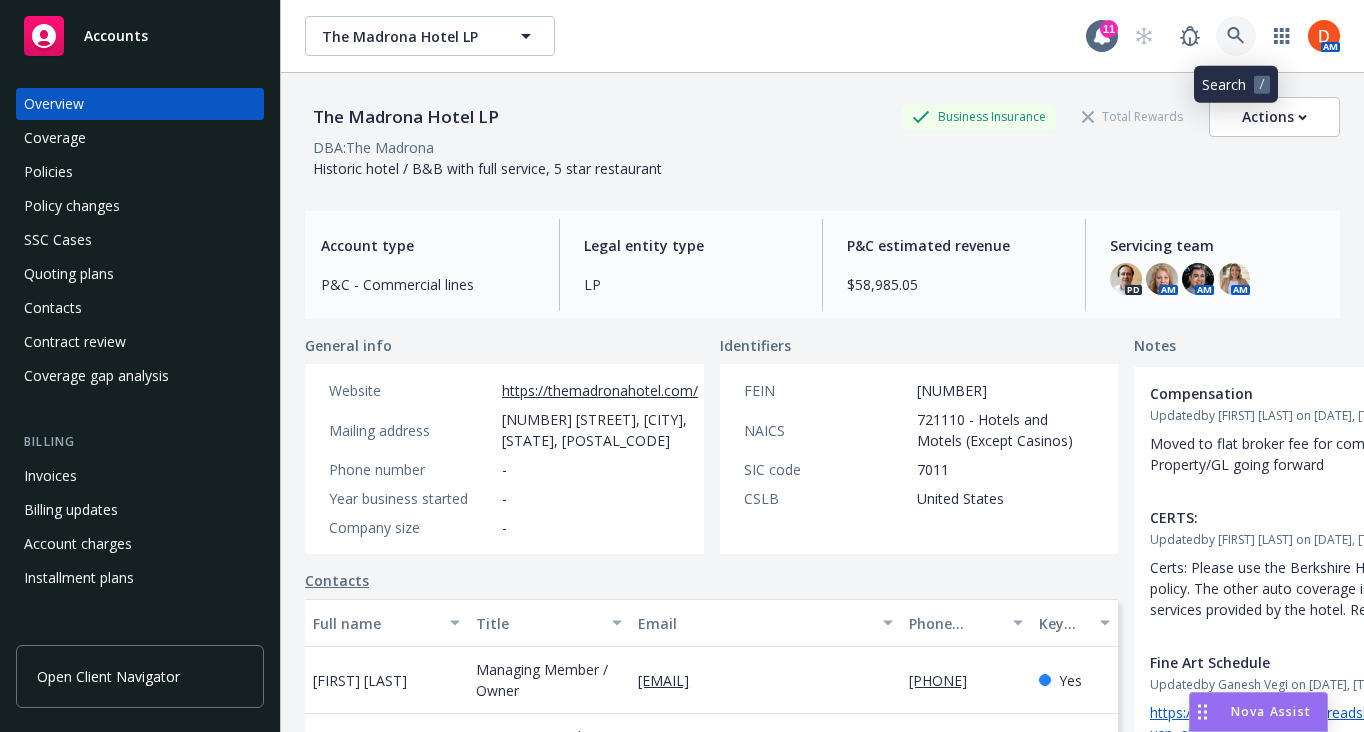 click 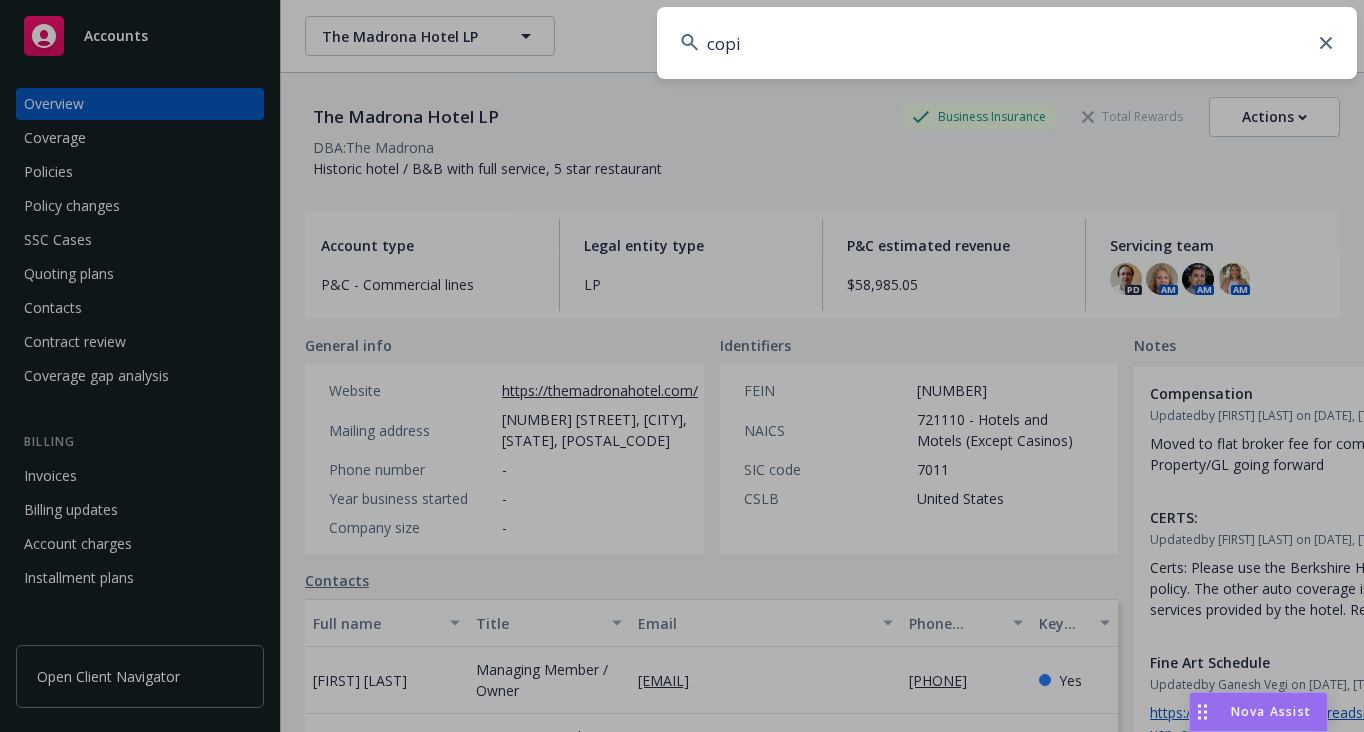 type on "copia" 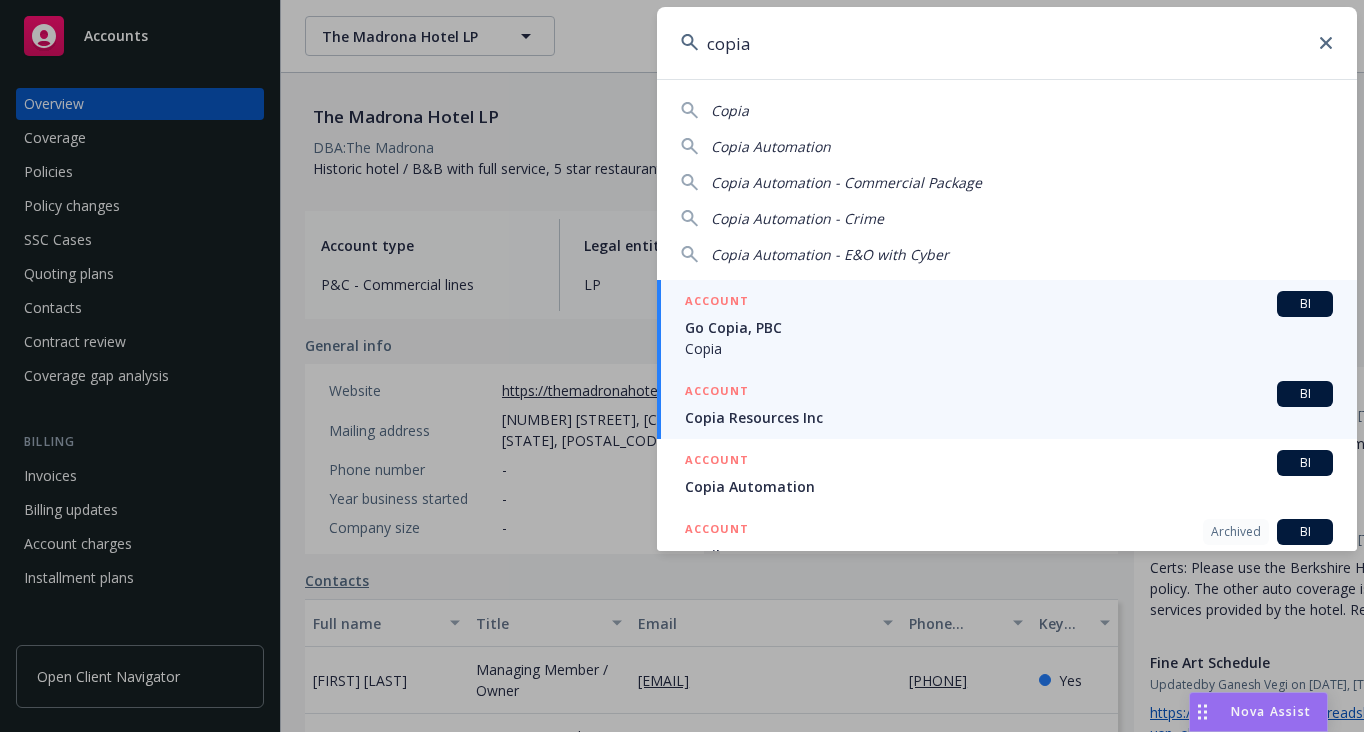 click on "Copia Resources Inc" at bounding box center (1009, 417) 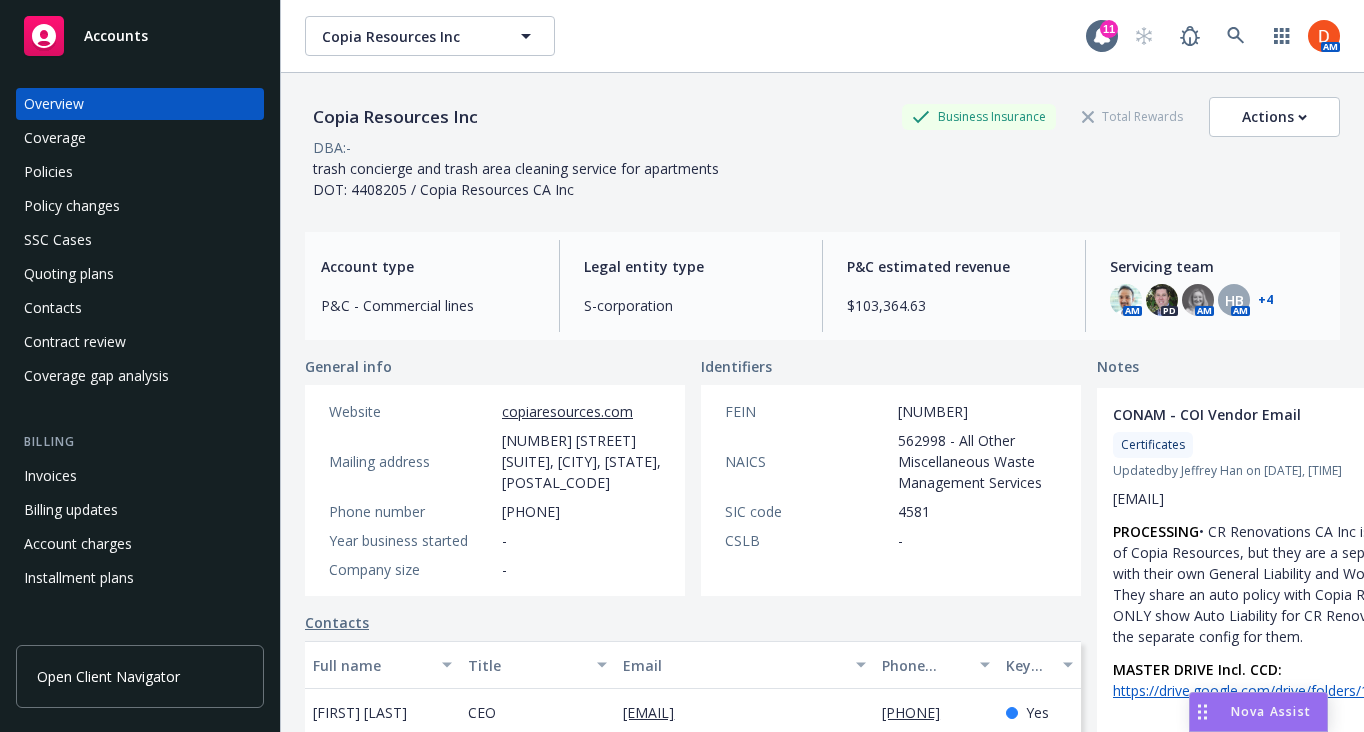 click on "+ 4" at bounding box center [1265, 300] 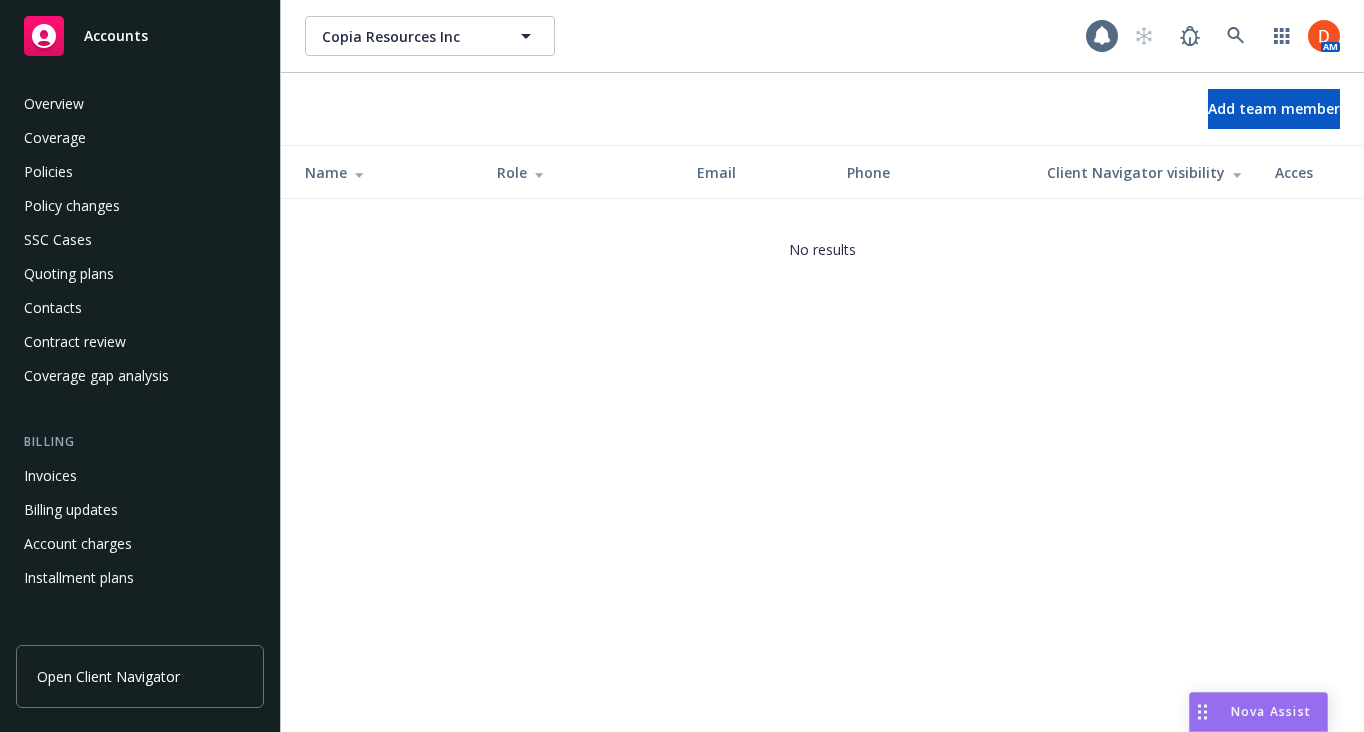 scroll, scrollTop: 0, scrollLeft: 0, axis: both 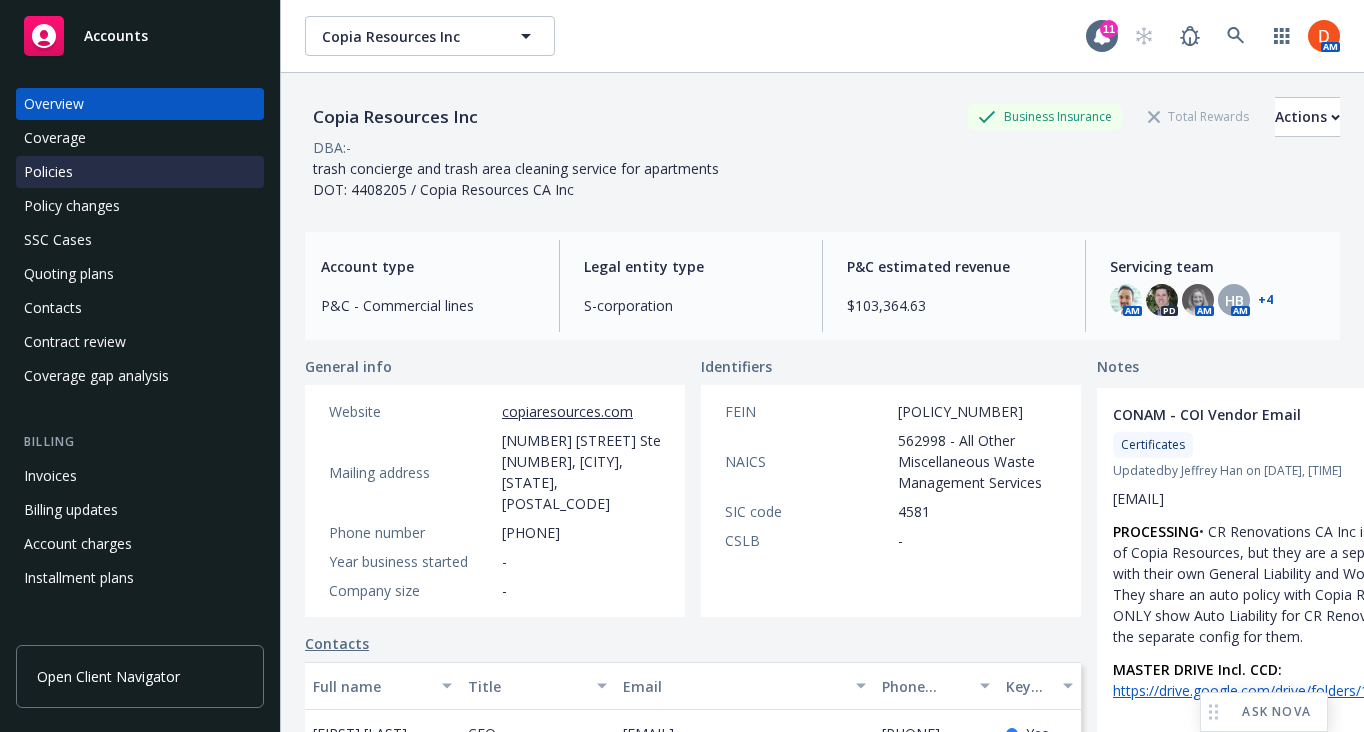 click on "Policies" at bounding box center (140, 172) 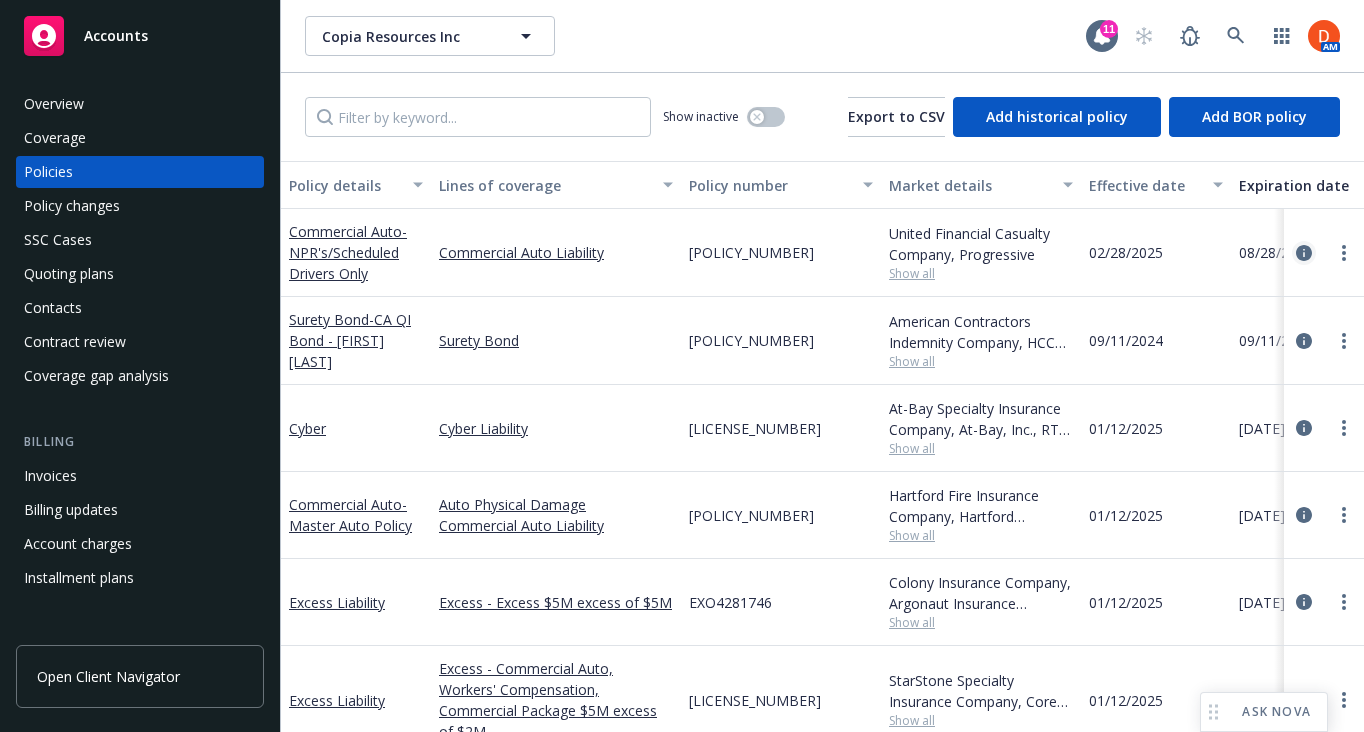 click 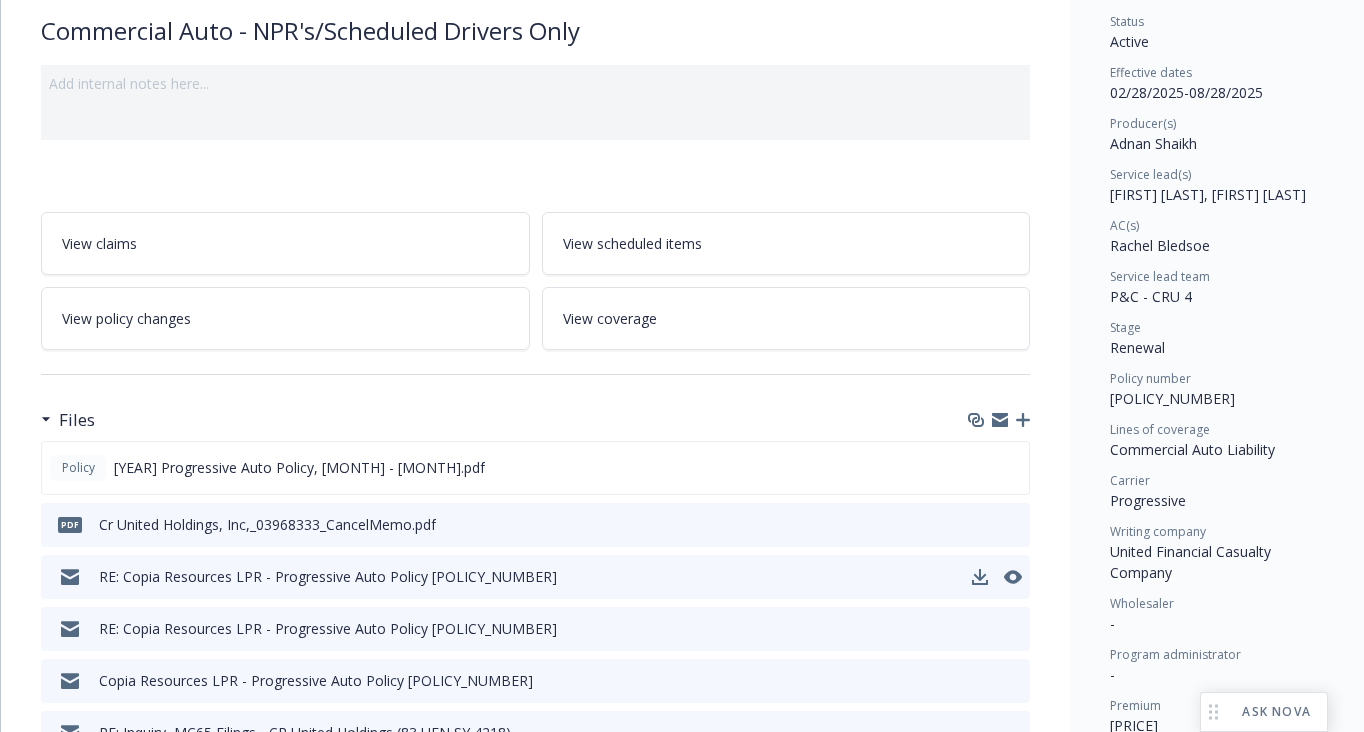 scroll, scrollTop: 255, scrollLeft: 0, axis: vertical 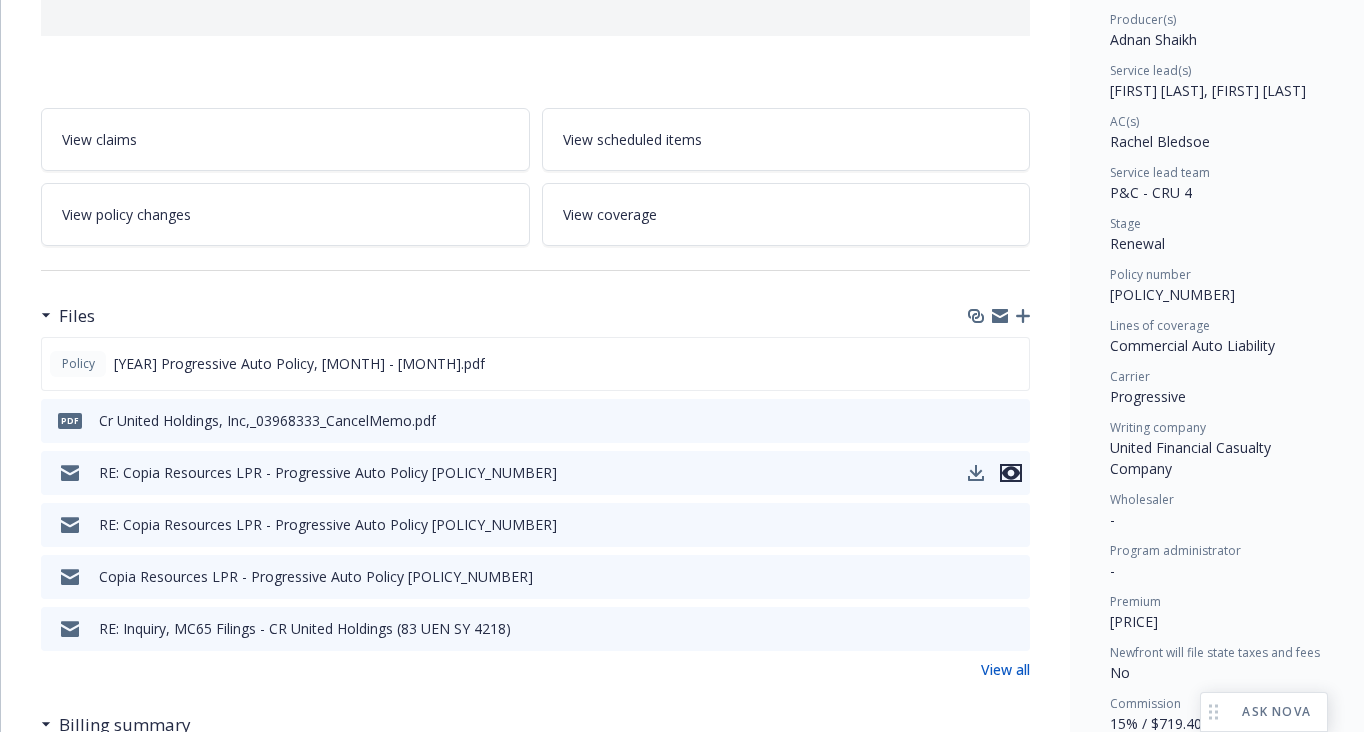 click 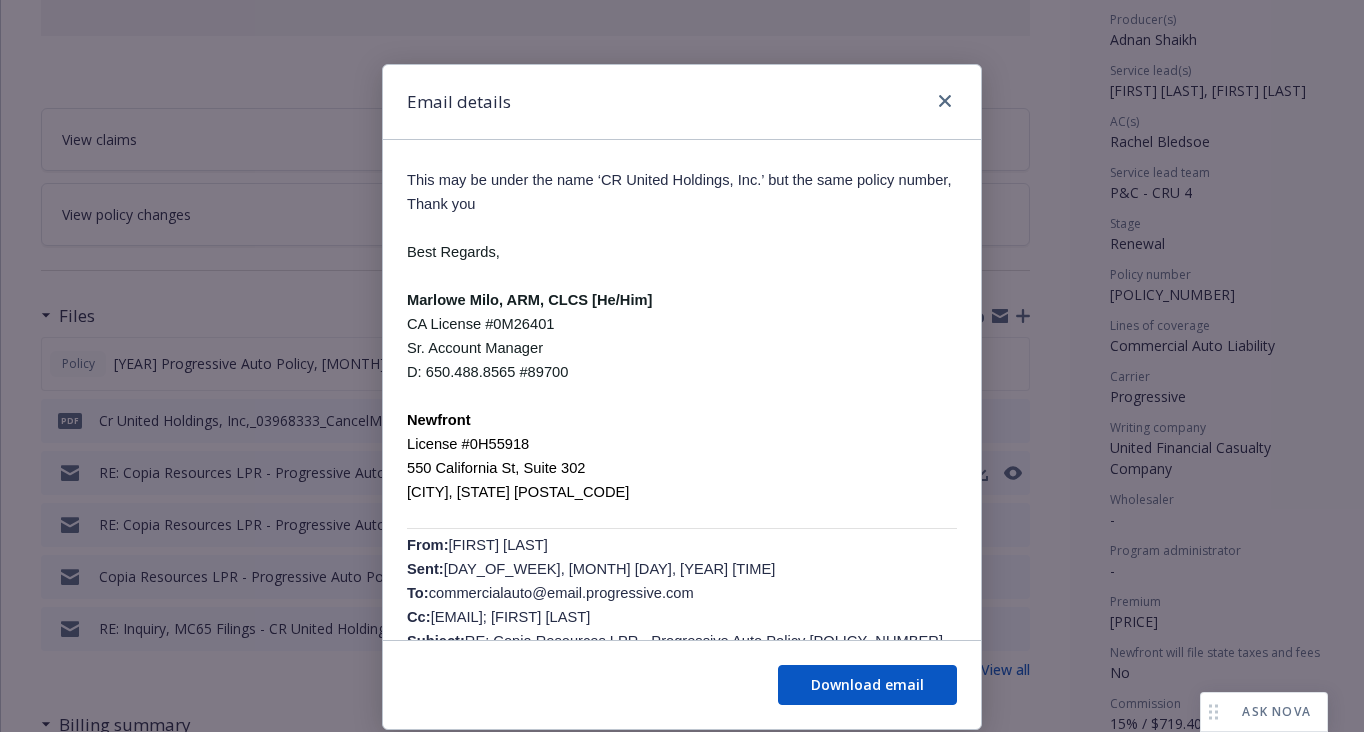 scroll, scrollTop: 0, scrollLeft: 0, axis: both 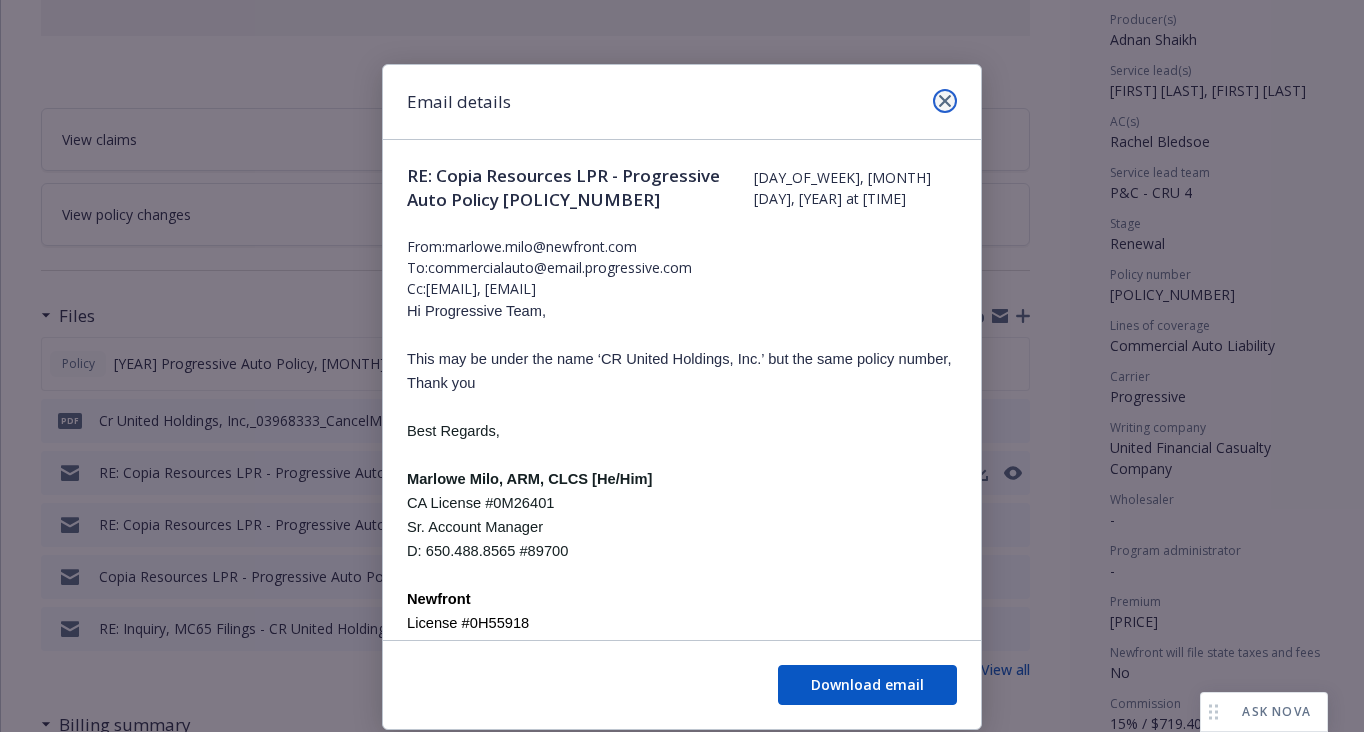 click at bounding box center [945, 101] 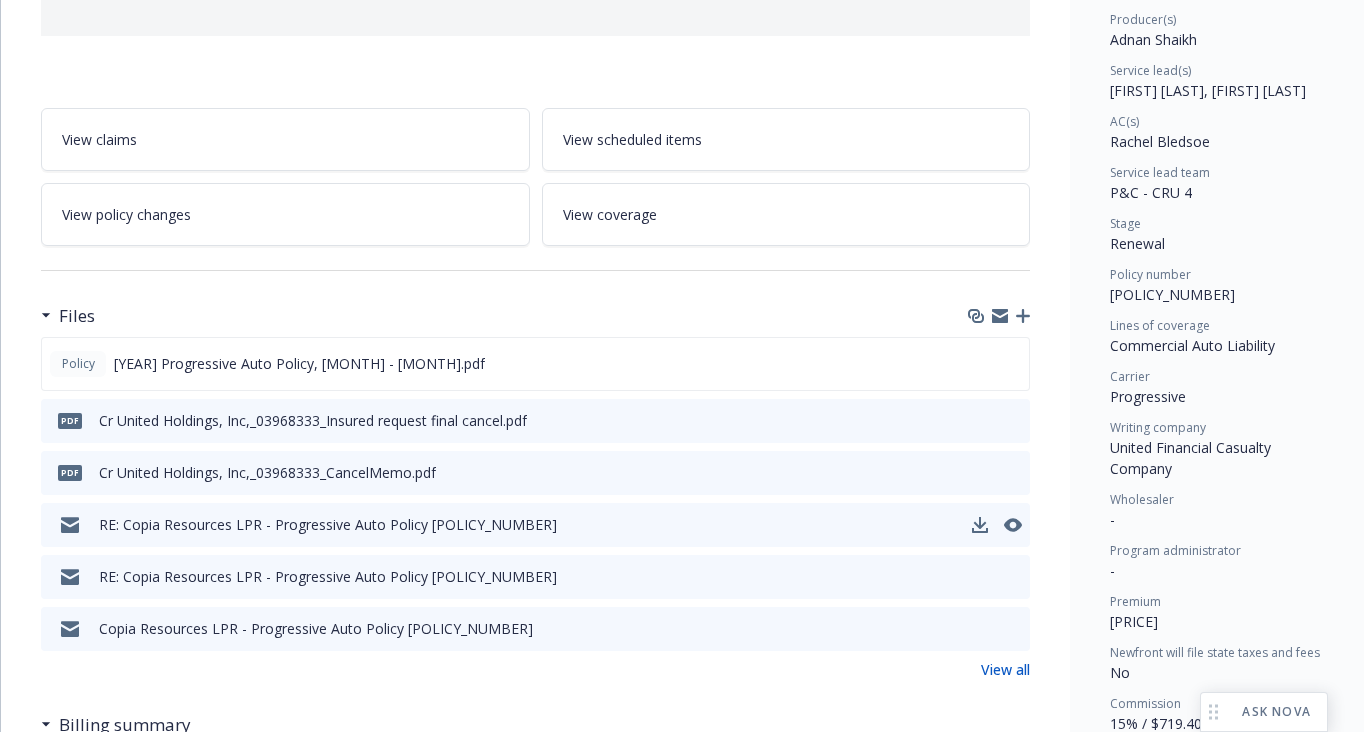 scroll, scrollTop: 0, scrollLeft: 0, axis: both 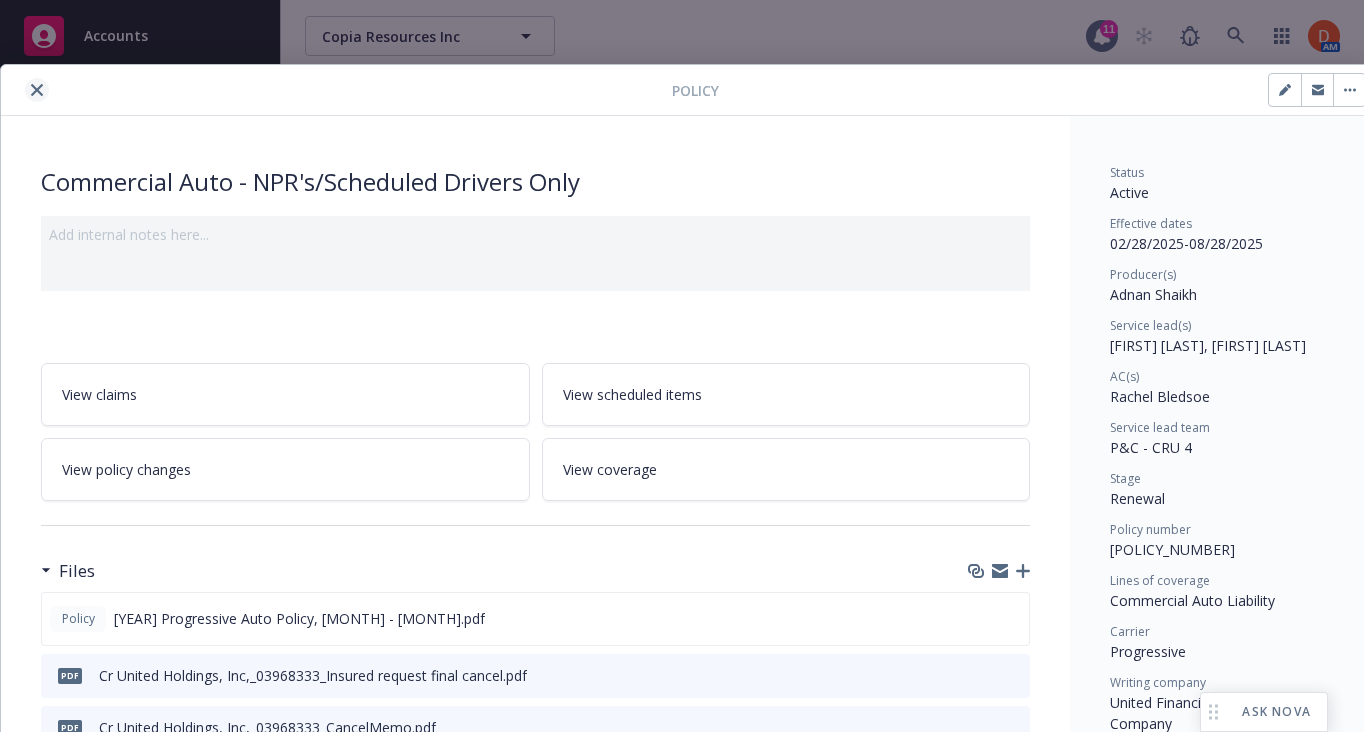 click at bounding box center (37, 90) 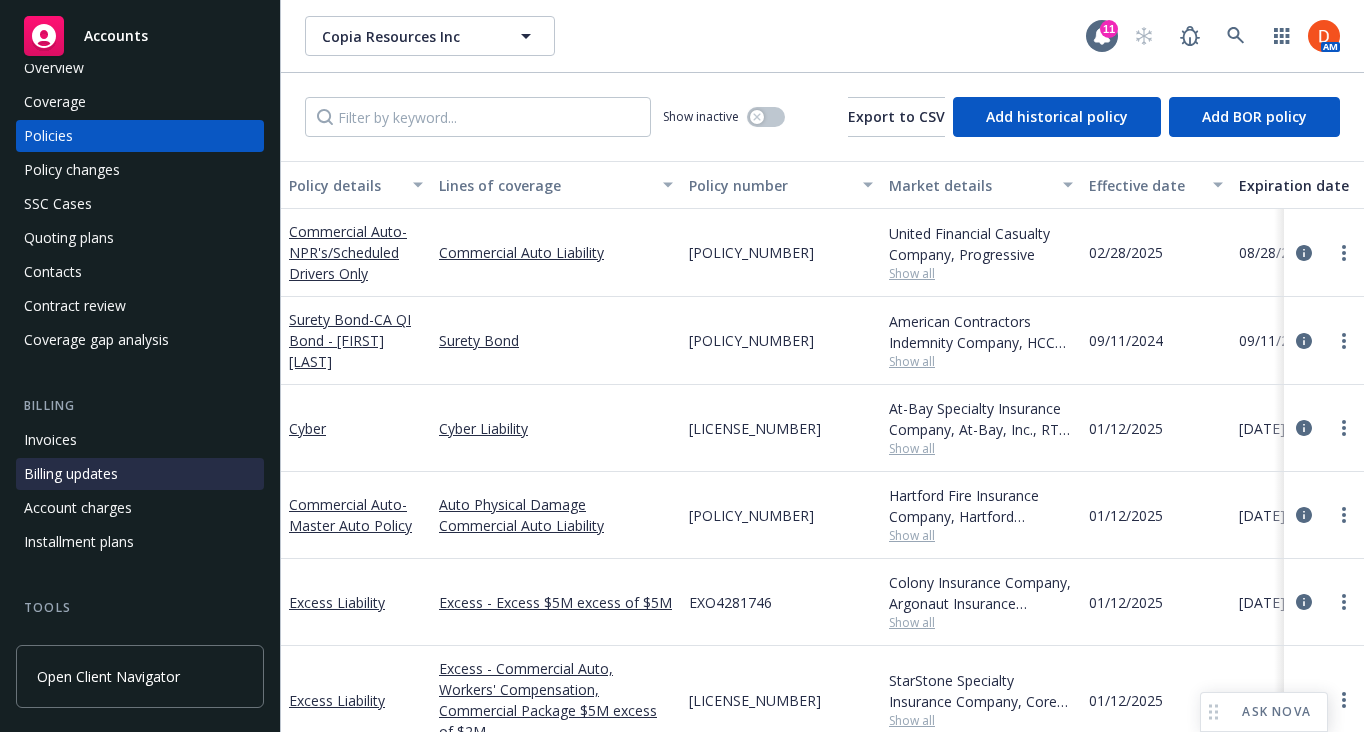scroll, scrollTop: 35, scrollLeft: 0, axis: vertical 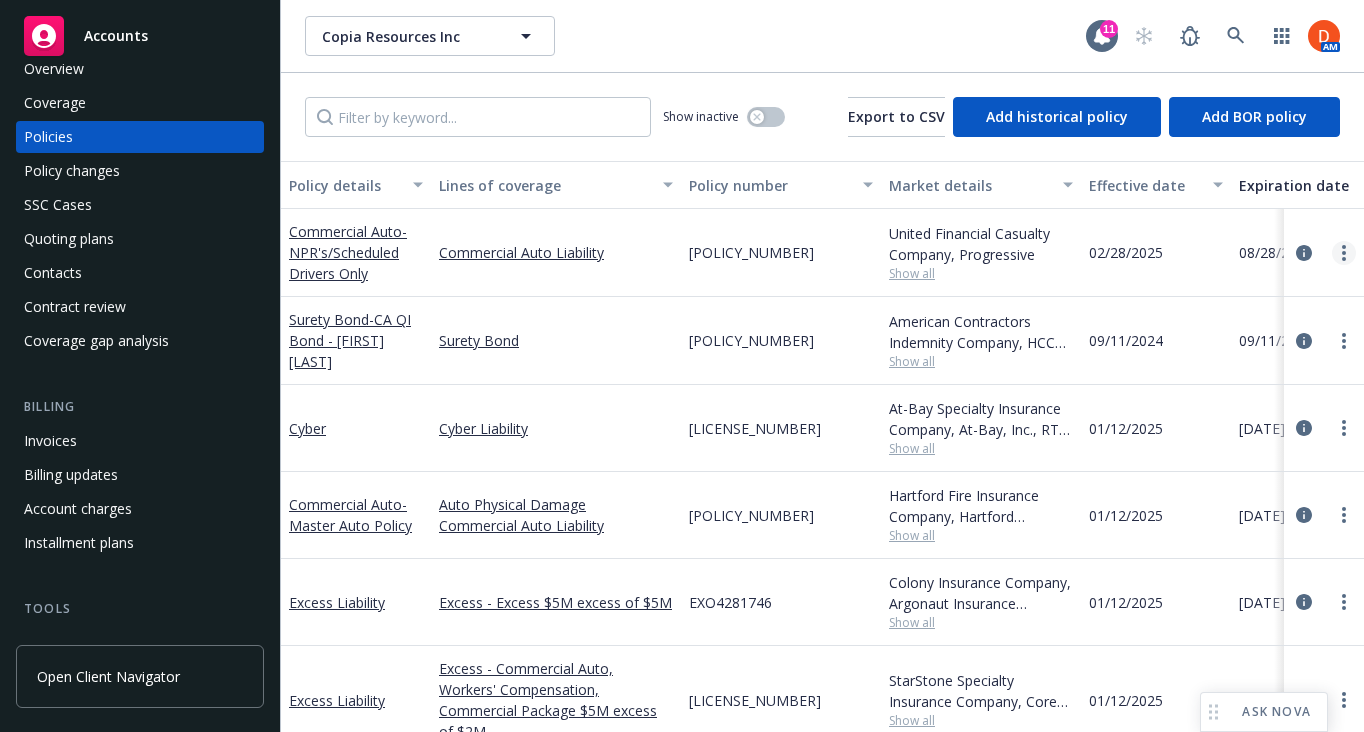 click at bounding box center (1344, 253) 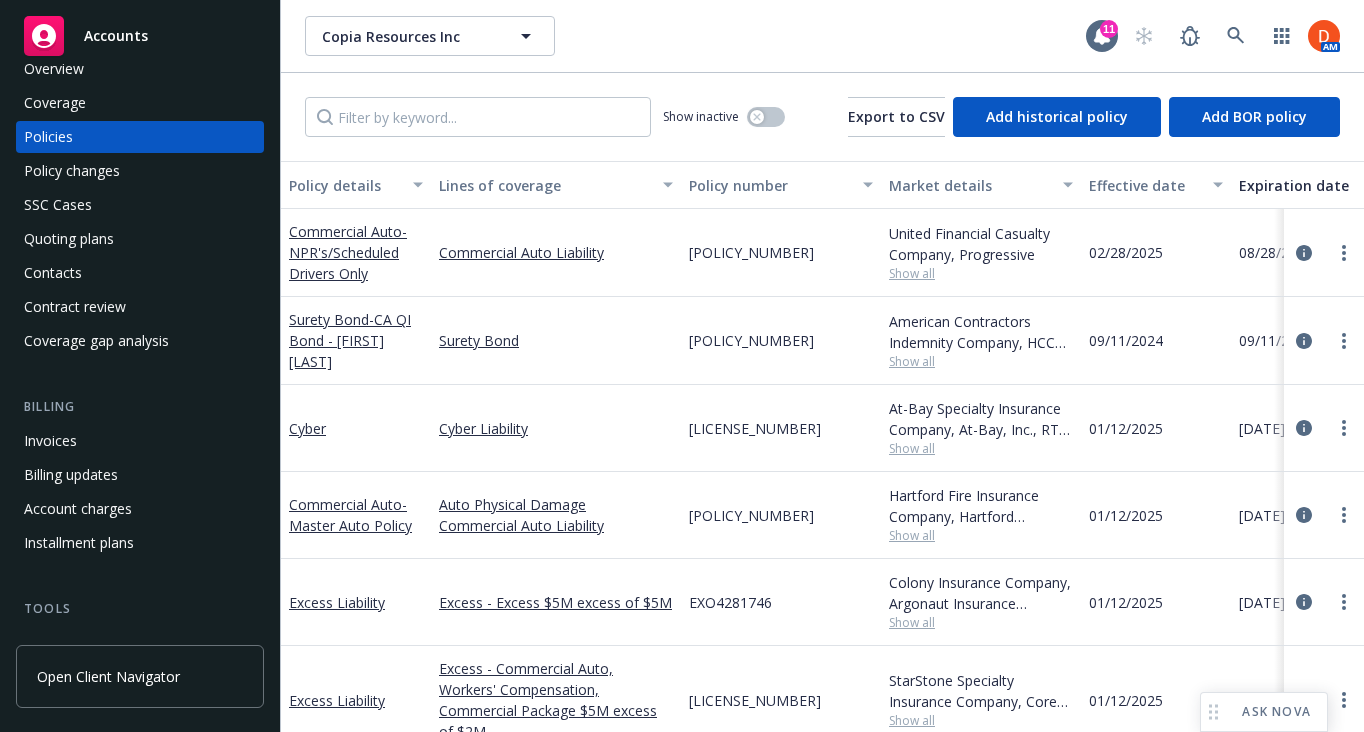 click on "Show inactive Export to CSV Add historical policy Add BOR policy" at bounding box center (822, 117) 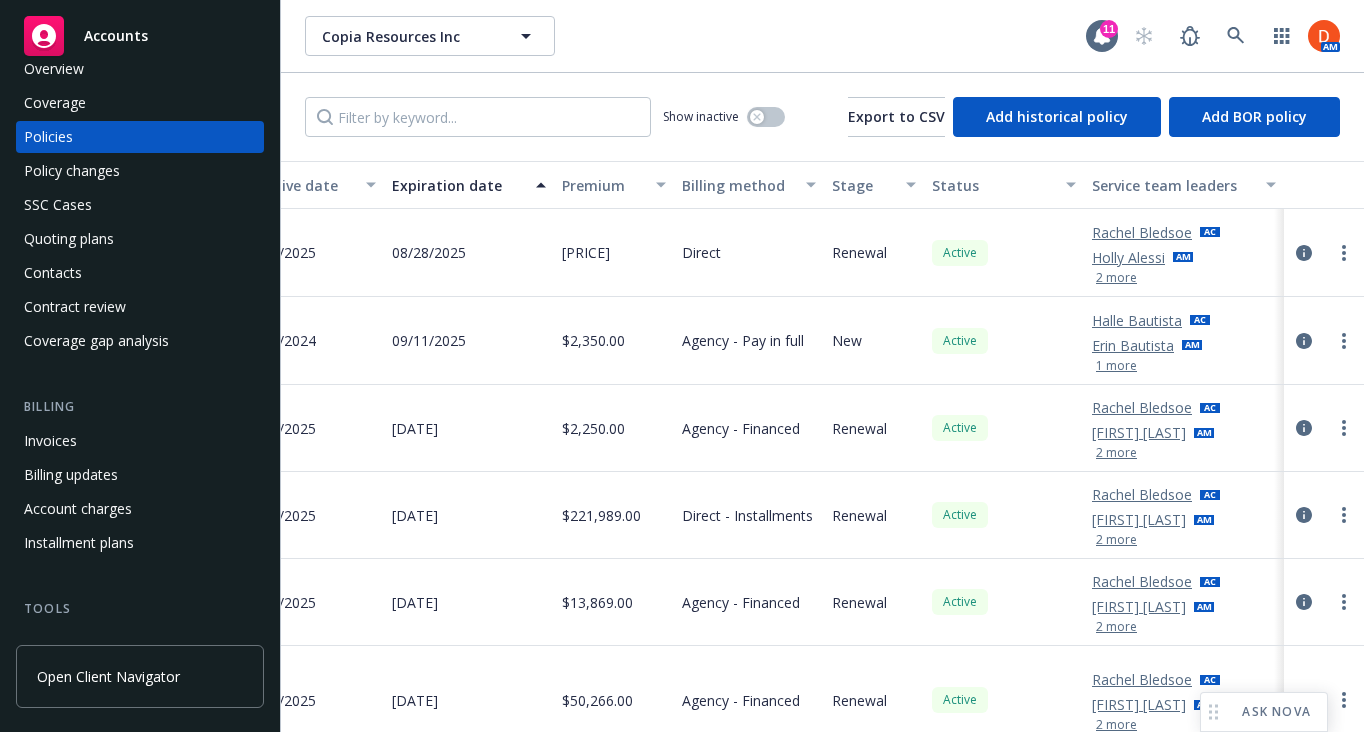 scroll, scrollTop: 0, scrollLeft: 0, axis: both 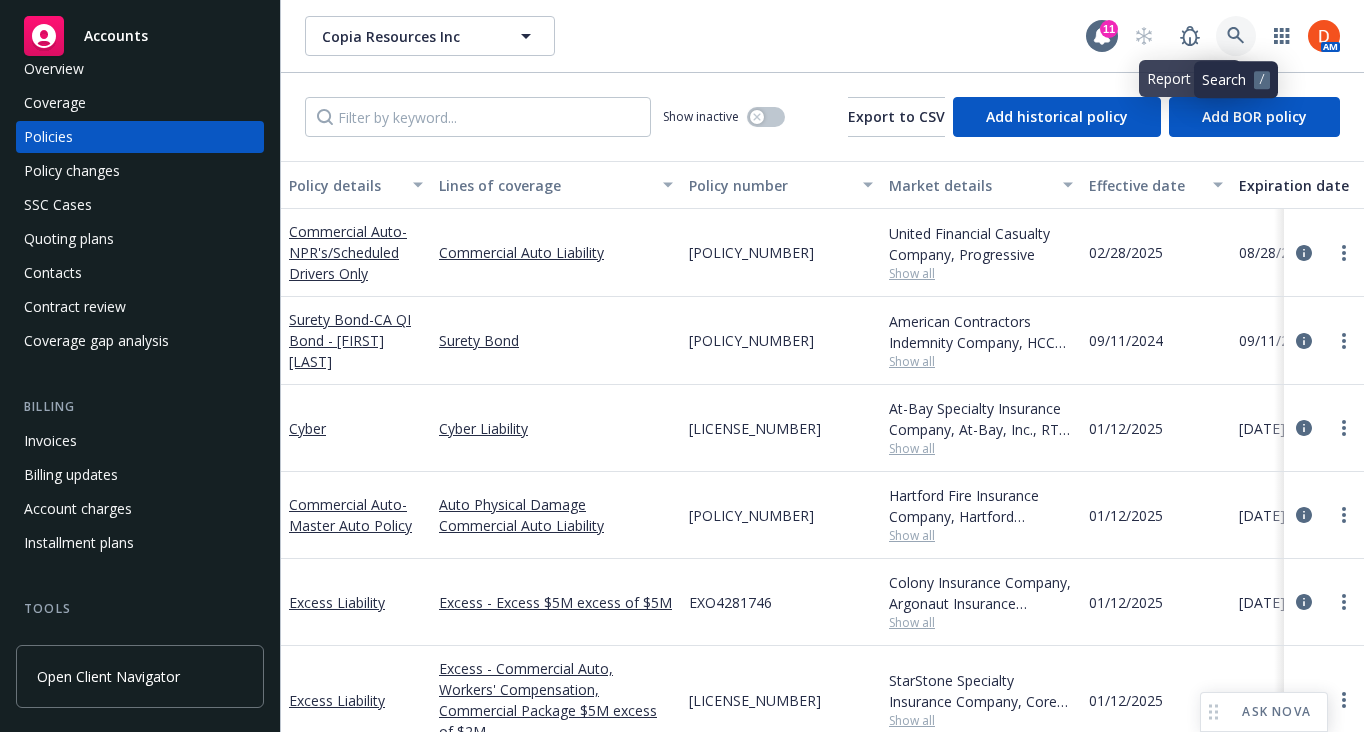 click 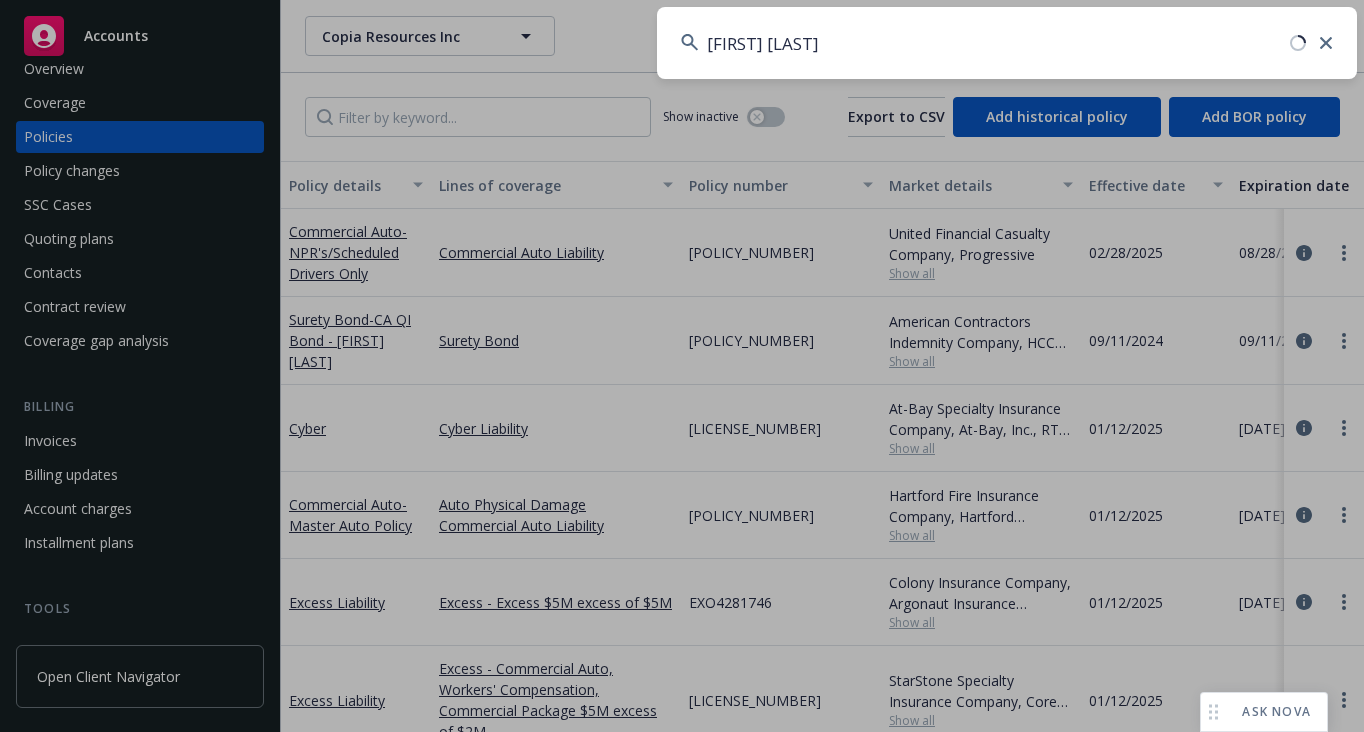 type on "buck jack" 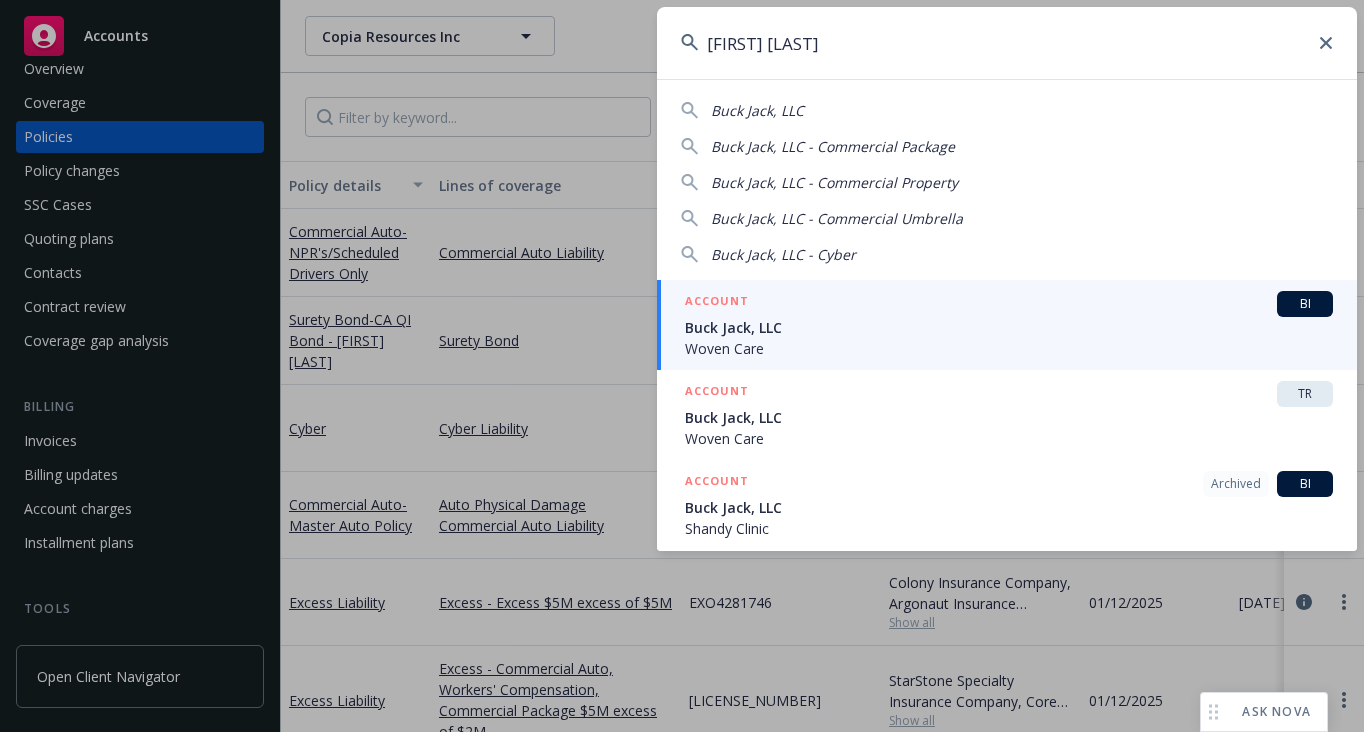 click on "ACCOUNT BI" at bounding box center [1009, 304] 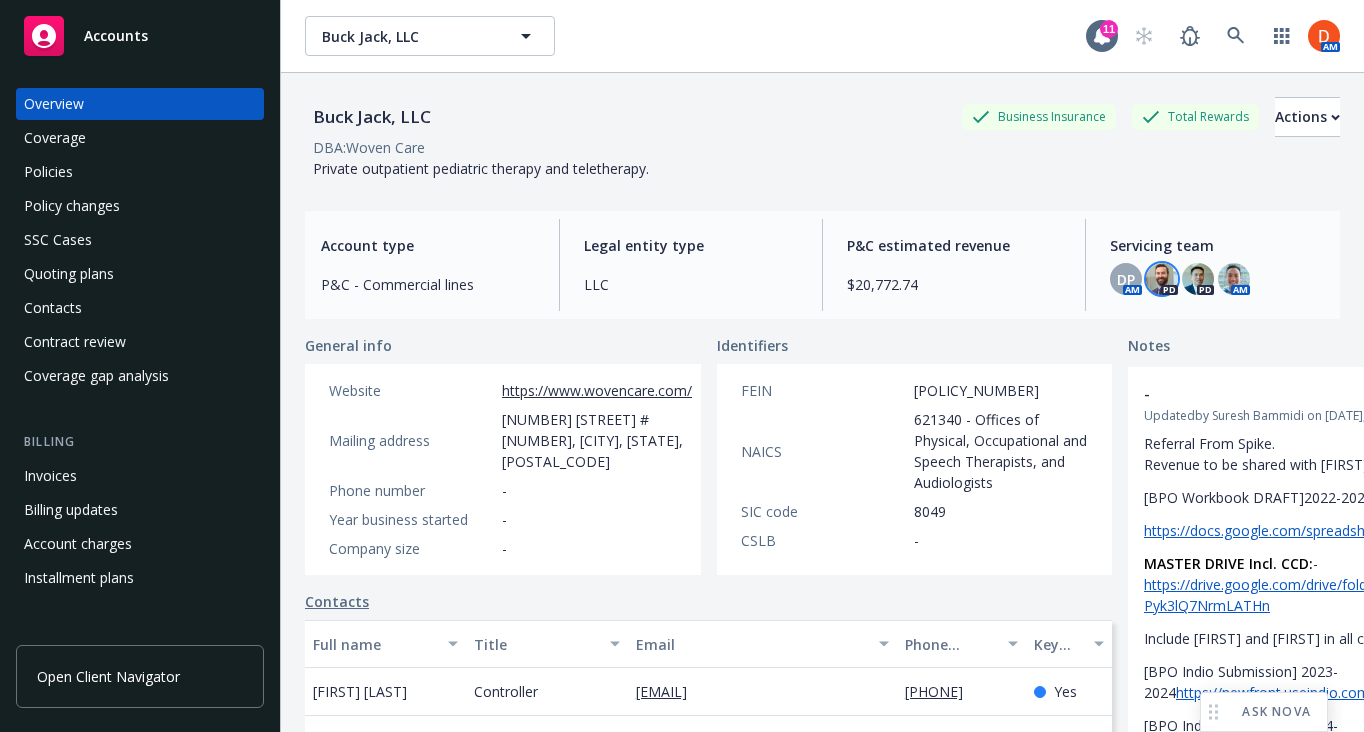 click at bounding box center (1162, 279) 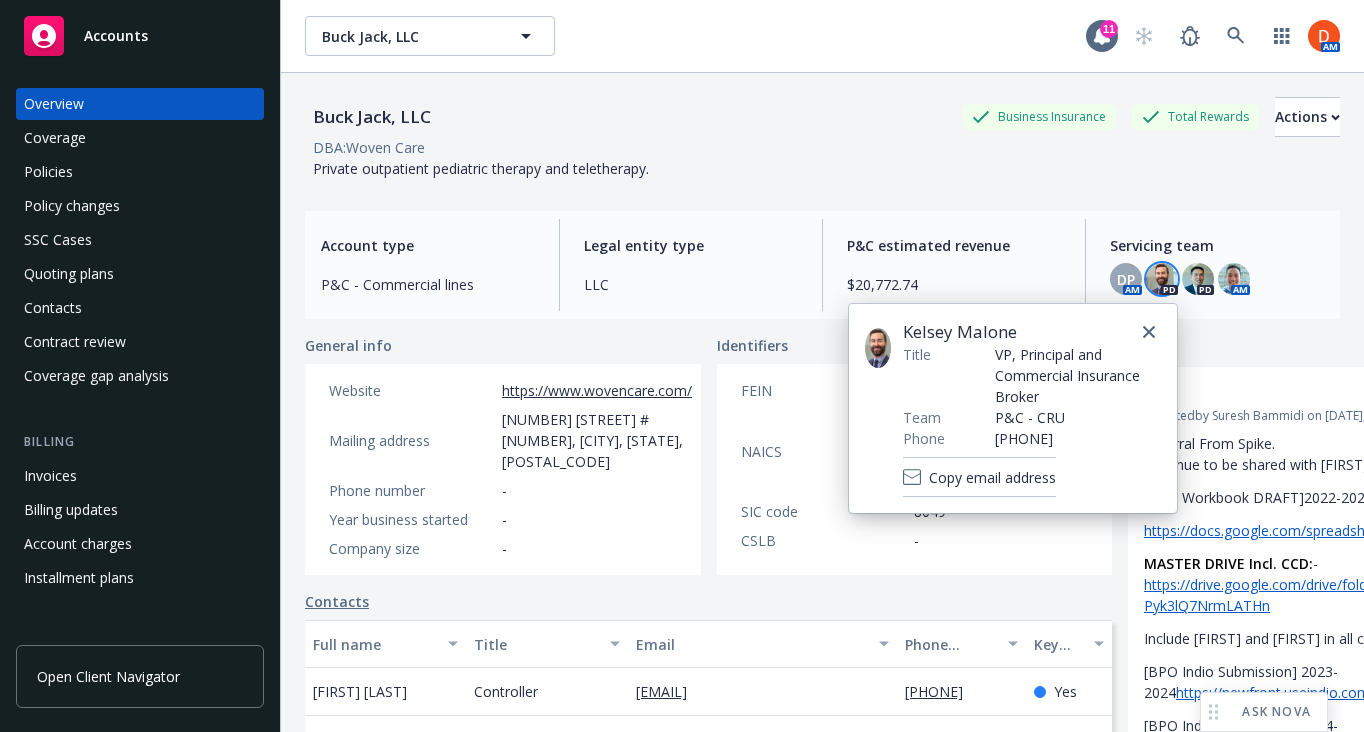 click on "(714) 206-2152" at bounding box center (1078, 438) 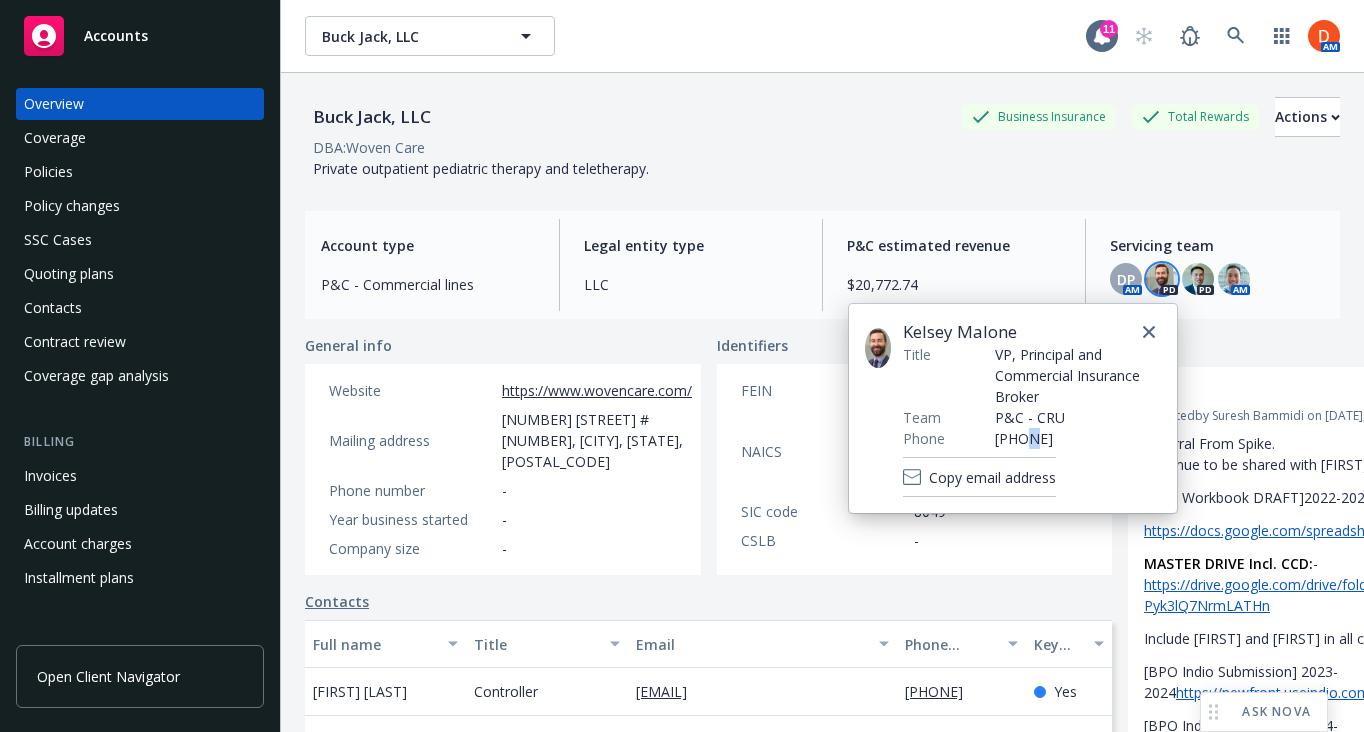 click on "(714) 206-2152" at bounding box center [1078, 438] 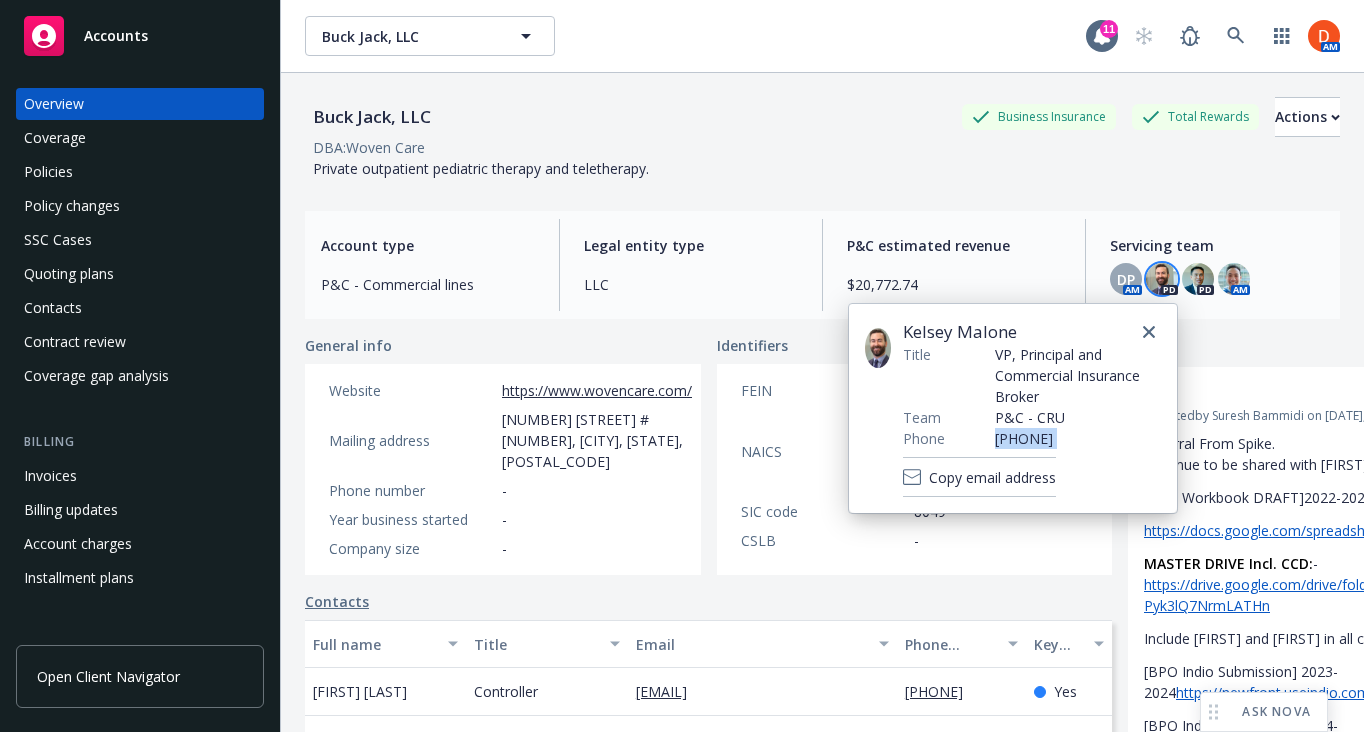 click on "(714) 206-2152" at bounding box center (1078, 438) 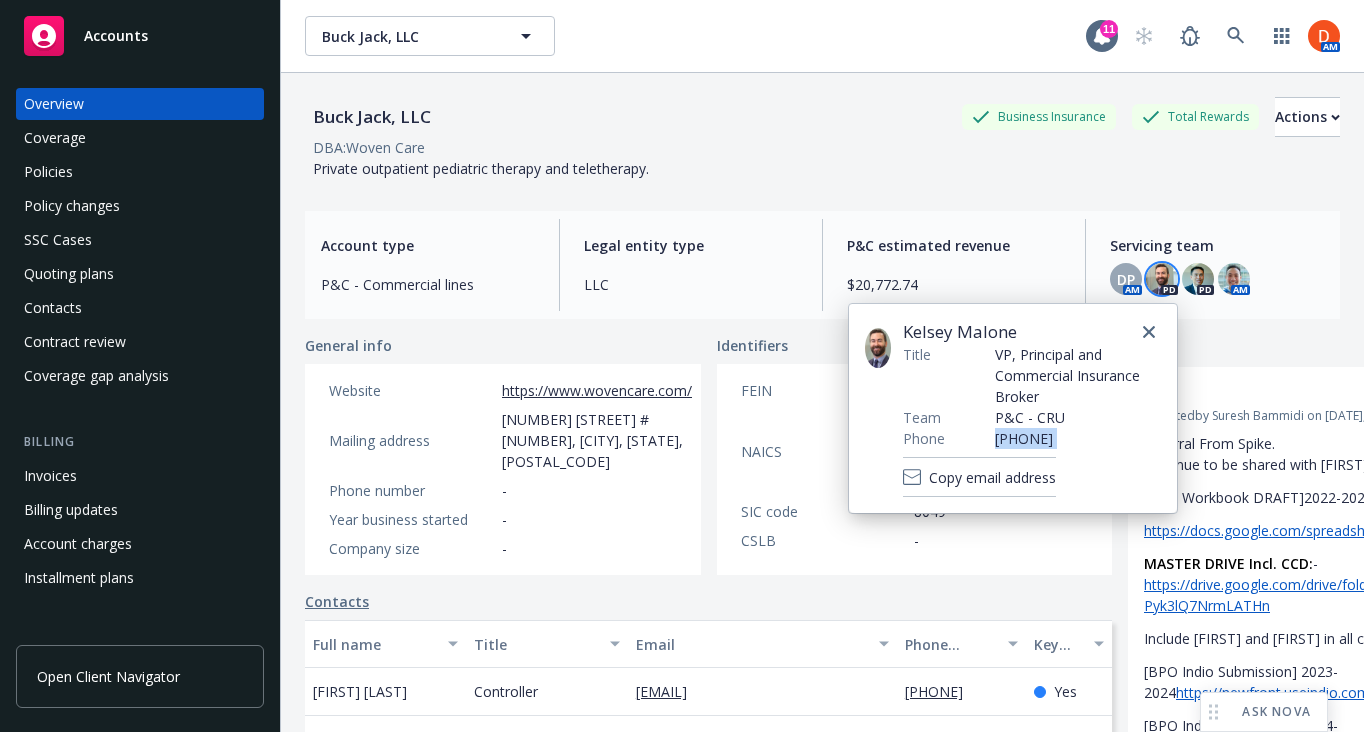 copy on "(714) 206-2152" 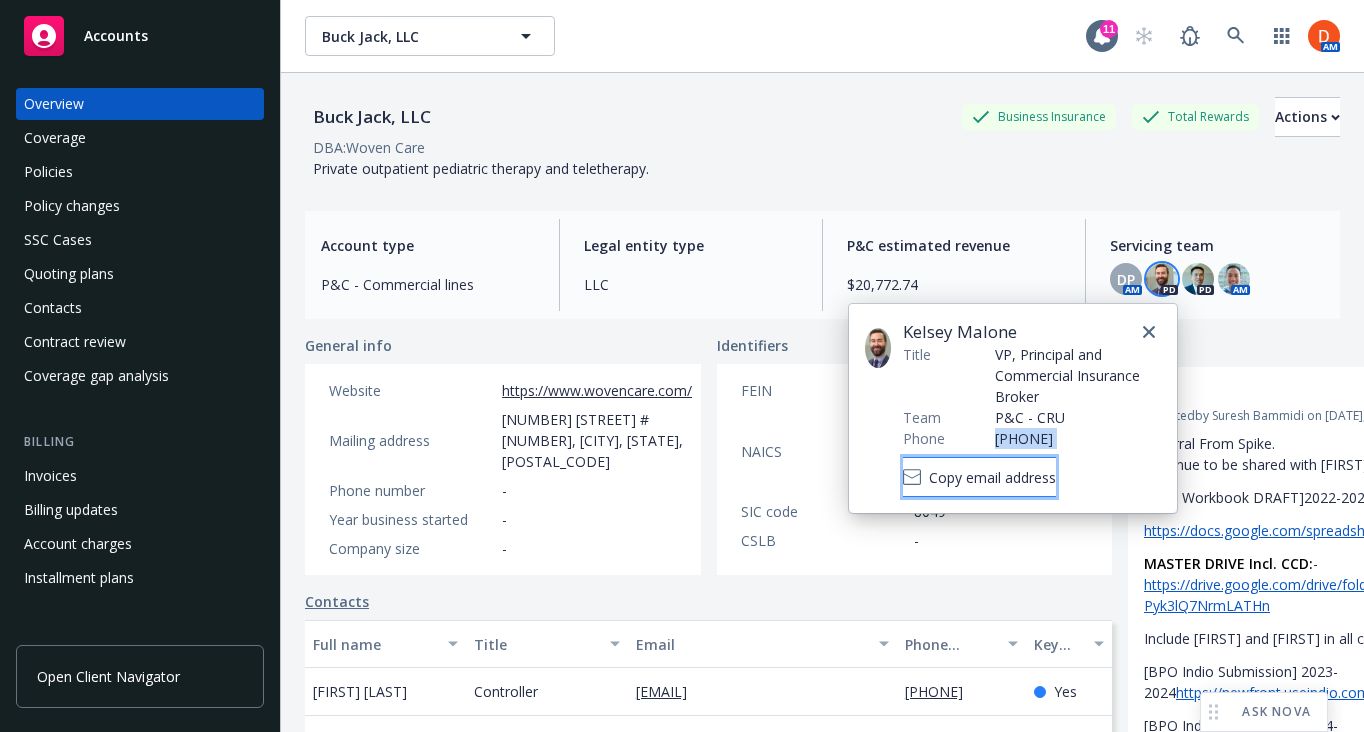 click on "Copy email address" at bounding box center [979, 477] 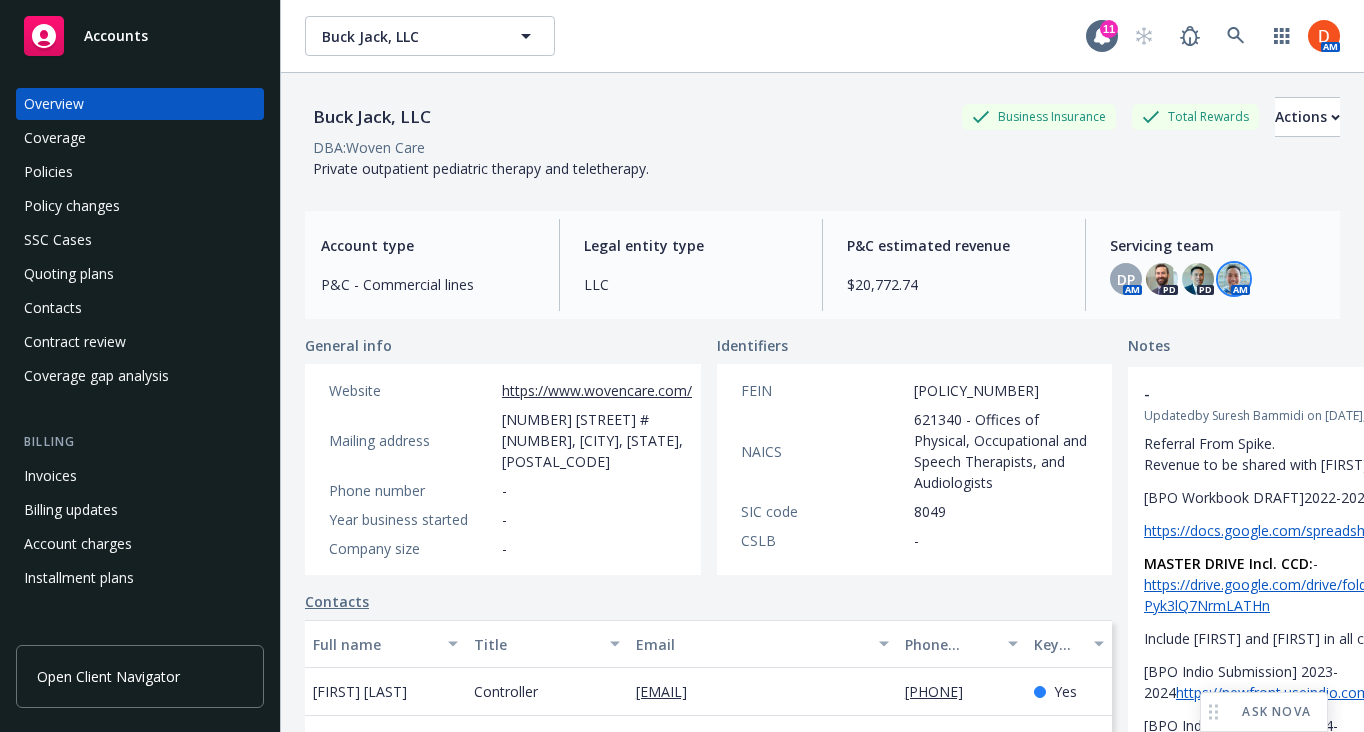 click at bounding box center [1234, 279] 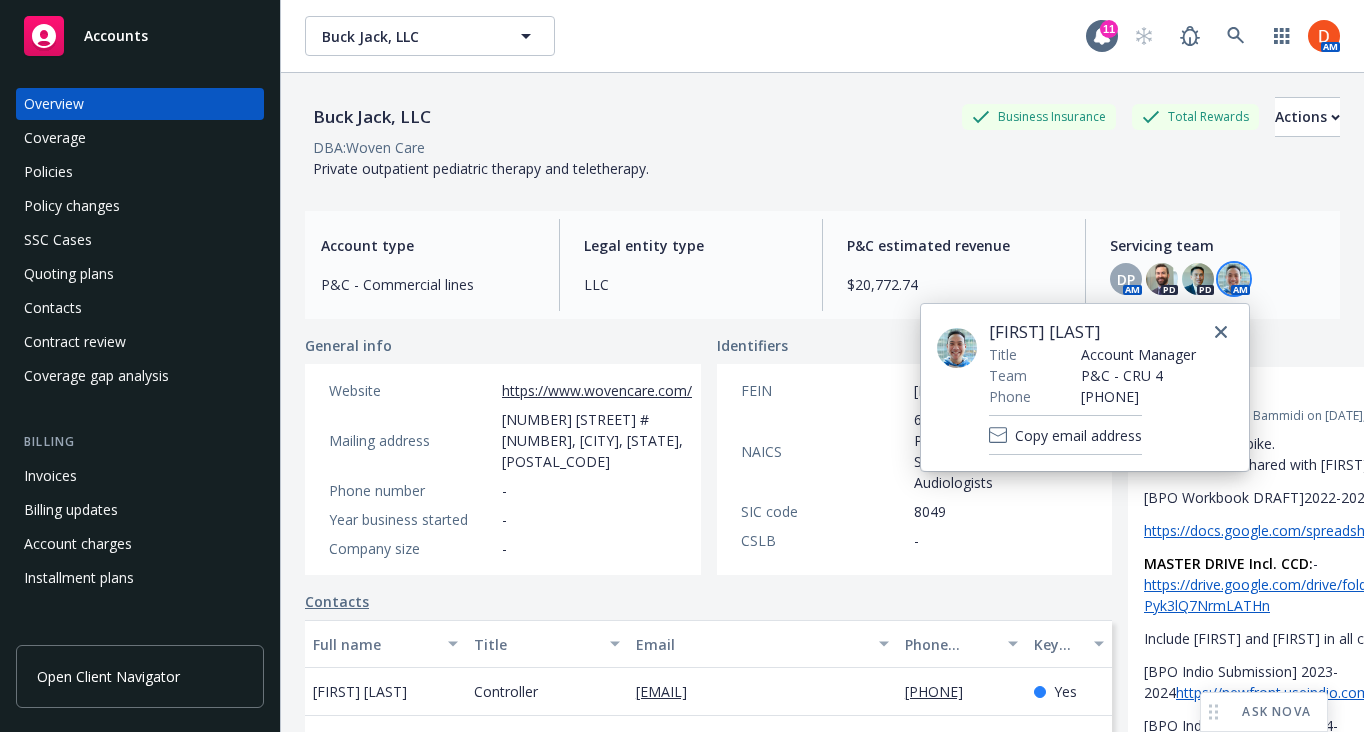 click on "(510) 806-9251" at bounding box center [1138, 396] 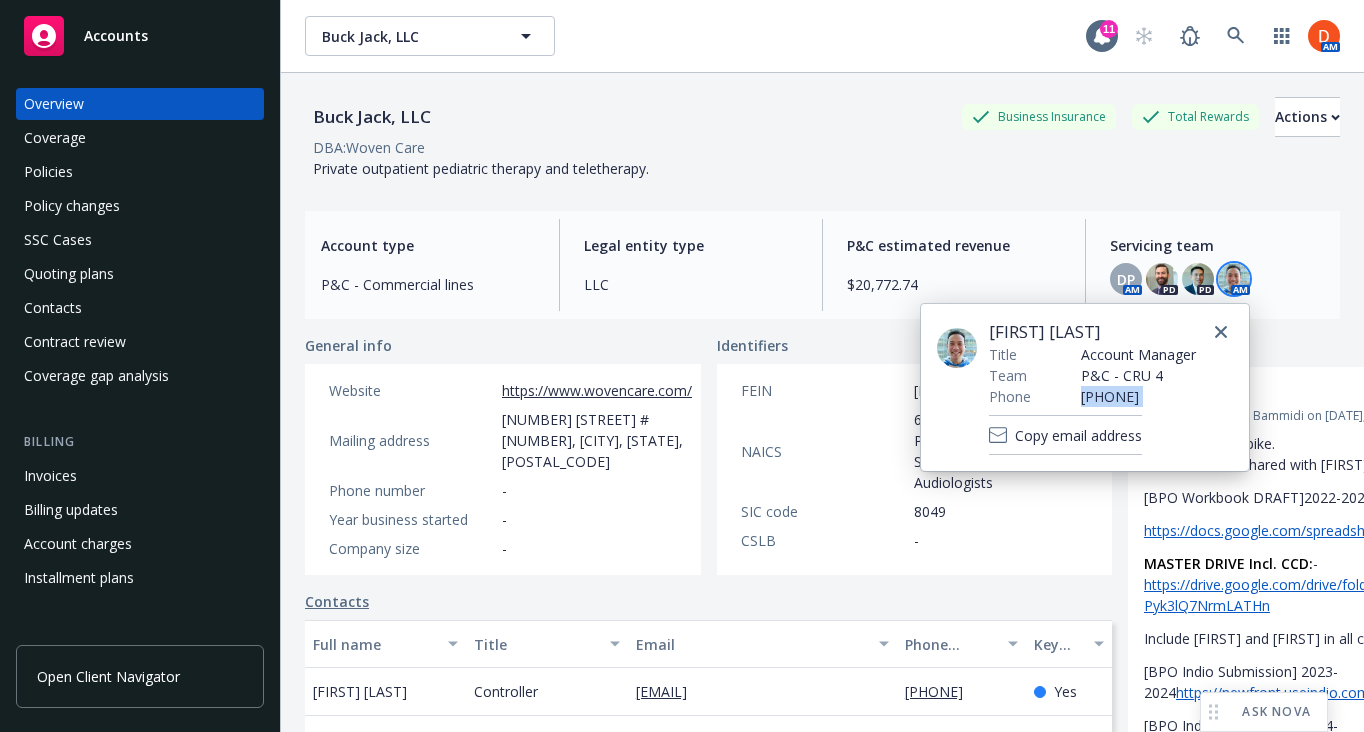 click on "(510) 806-9251" at bounding box center [1138, 396] 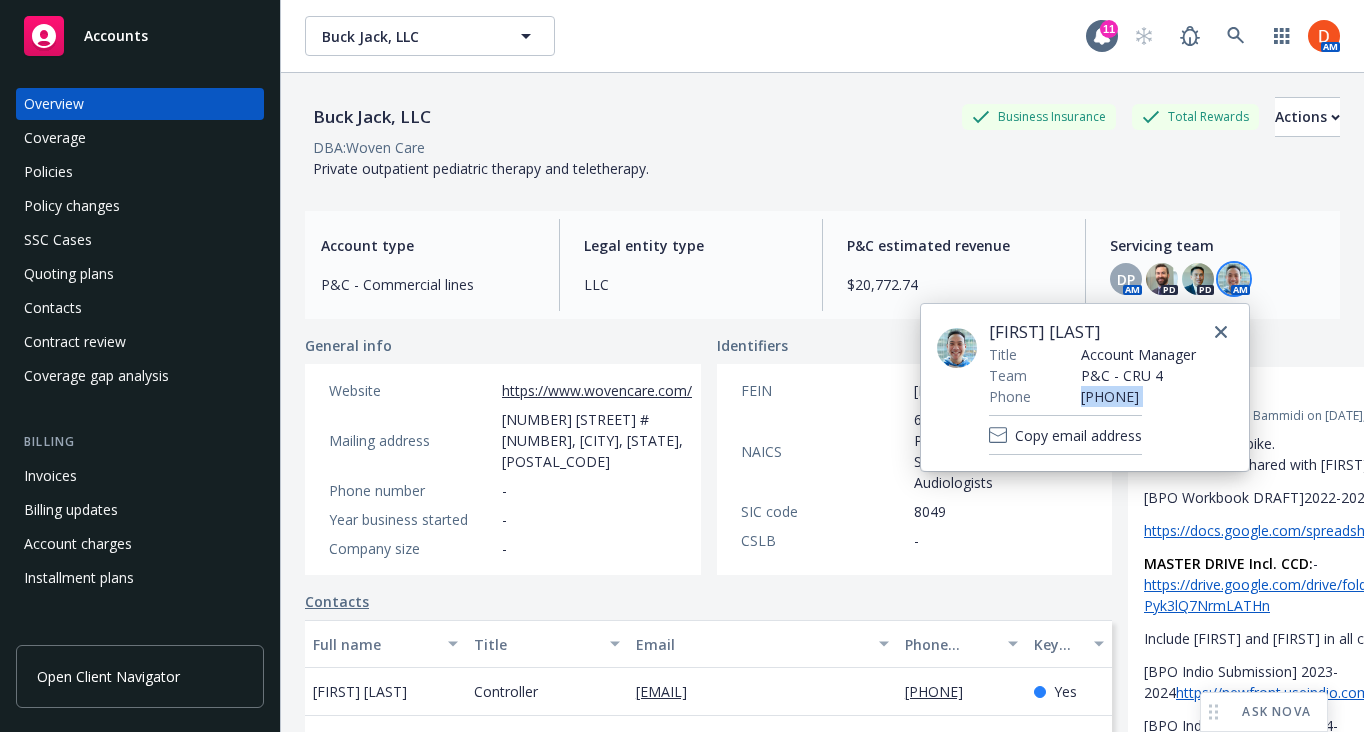 copy on "(510) 806-9251" 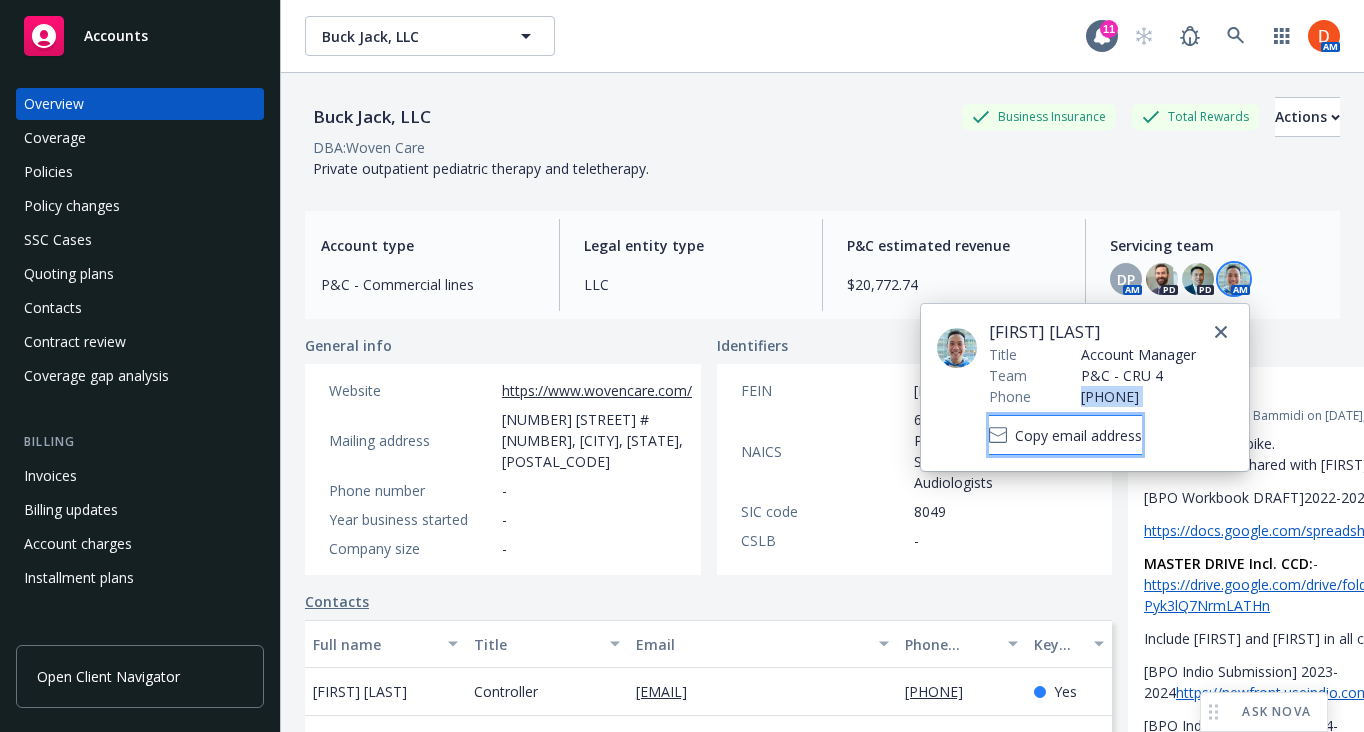 click on "Copy email address" at bounding box center (1078, 435) 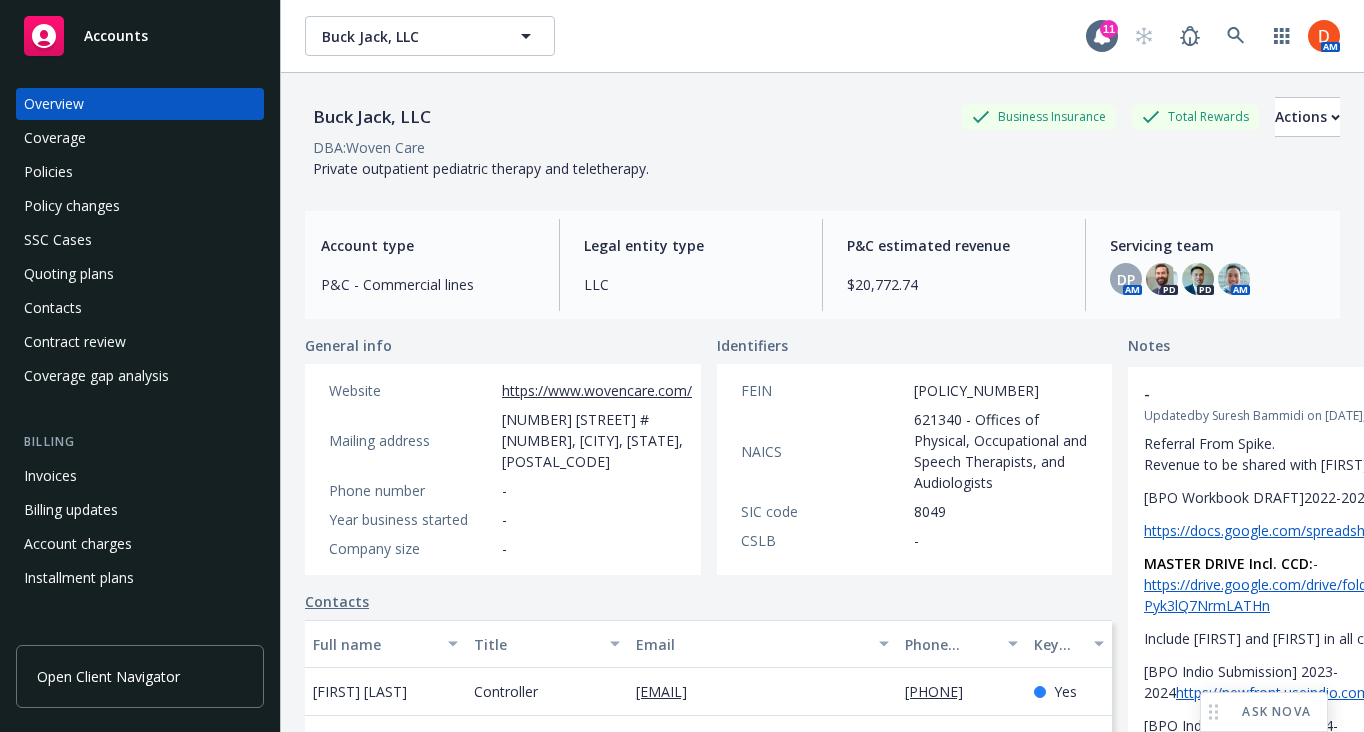 click on "2233 Academy Place #201, Colorado Springs, CO, 80909" at bounding box center [597, 440] 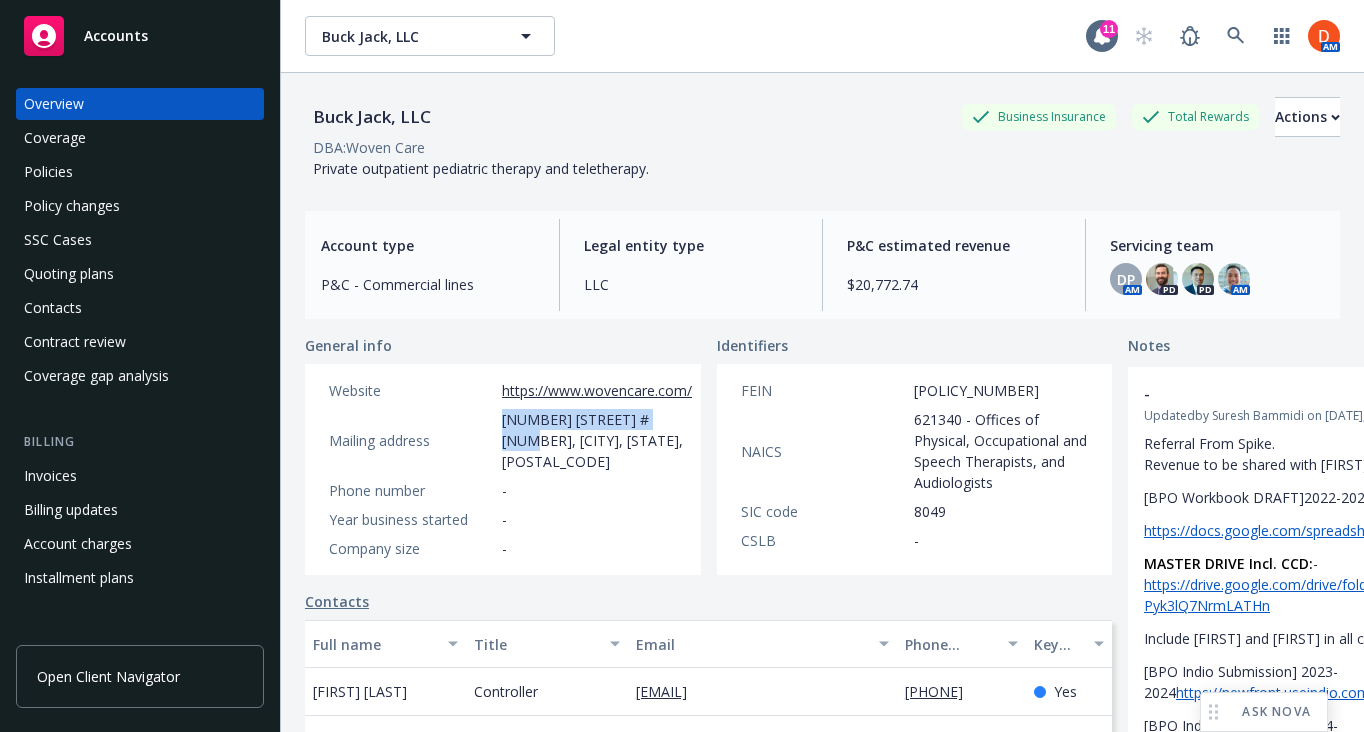 drag, startPoint x: 500, startPoint y: 418, endPoint x: 670, endPoint y: 423, distance: 170.07352 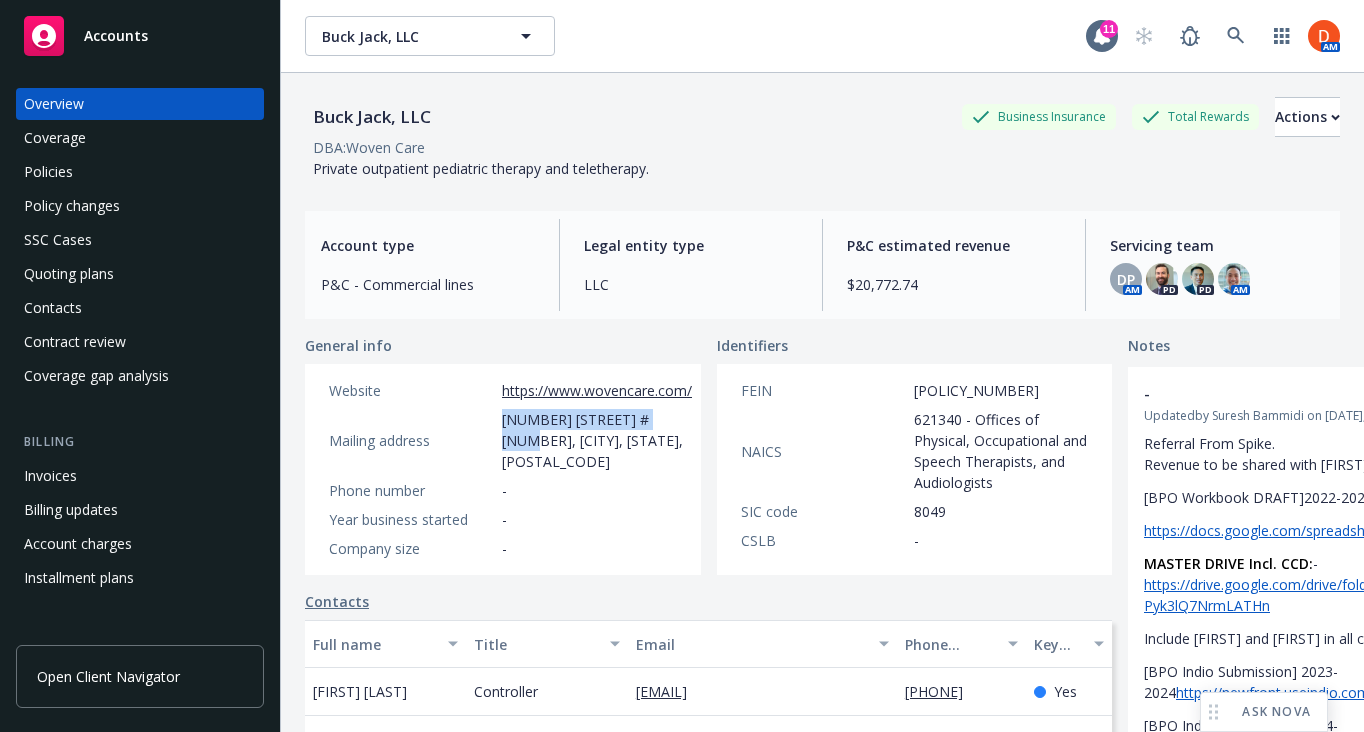 click on "Mailing address 2233 Academy Place #201, Colorado Springs, CO, 80909" at bounding box center (510, 440) 